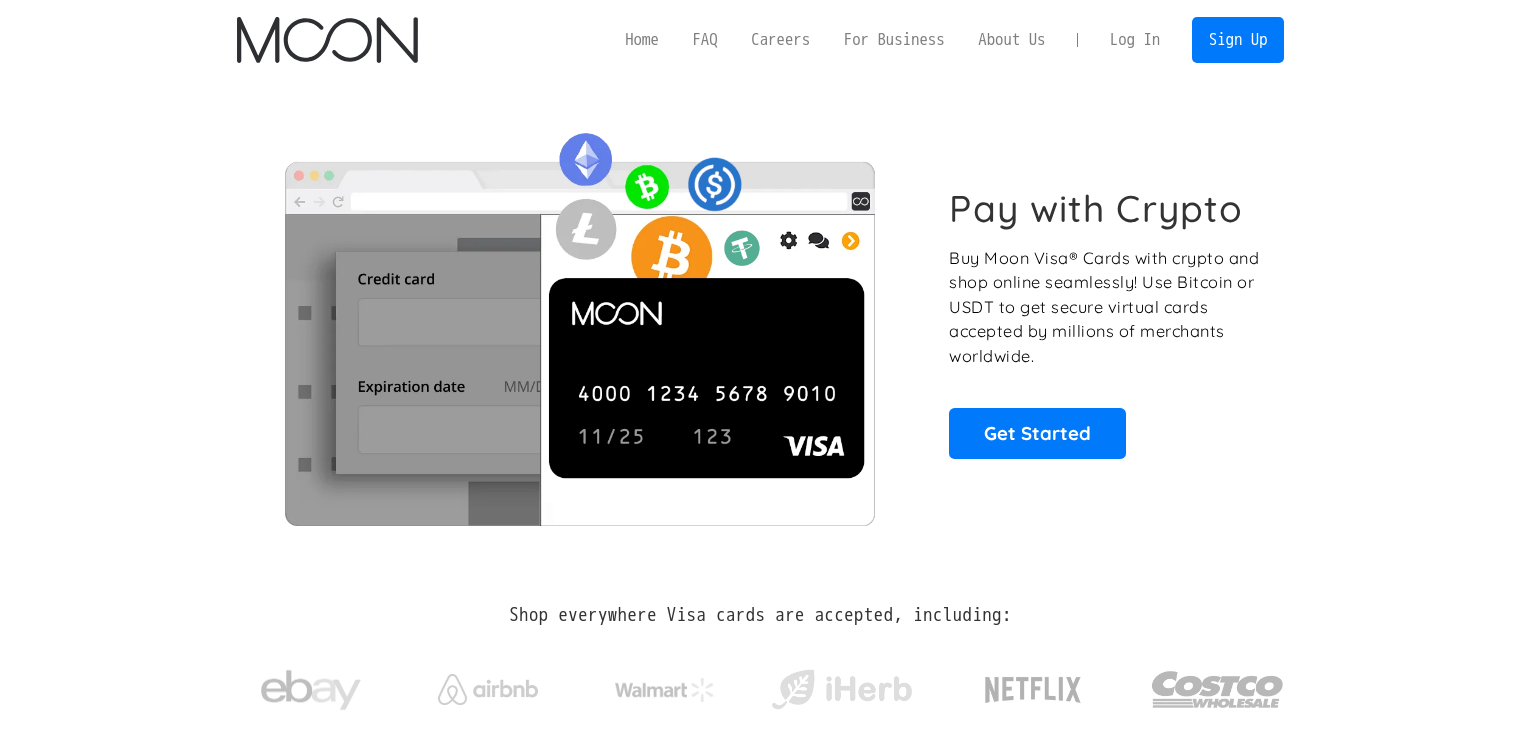 scroll, scrollTop: 0, scrollLeft: 0, axis: both 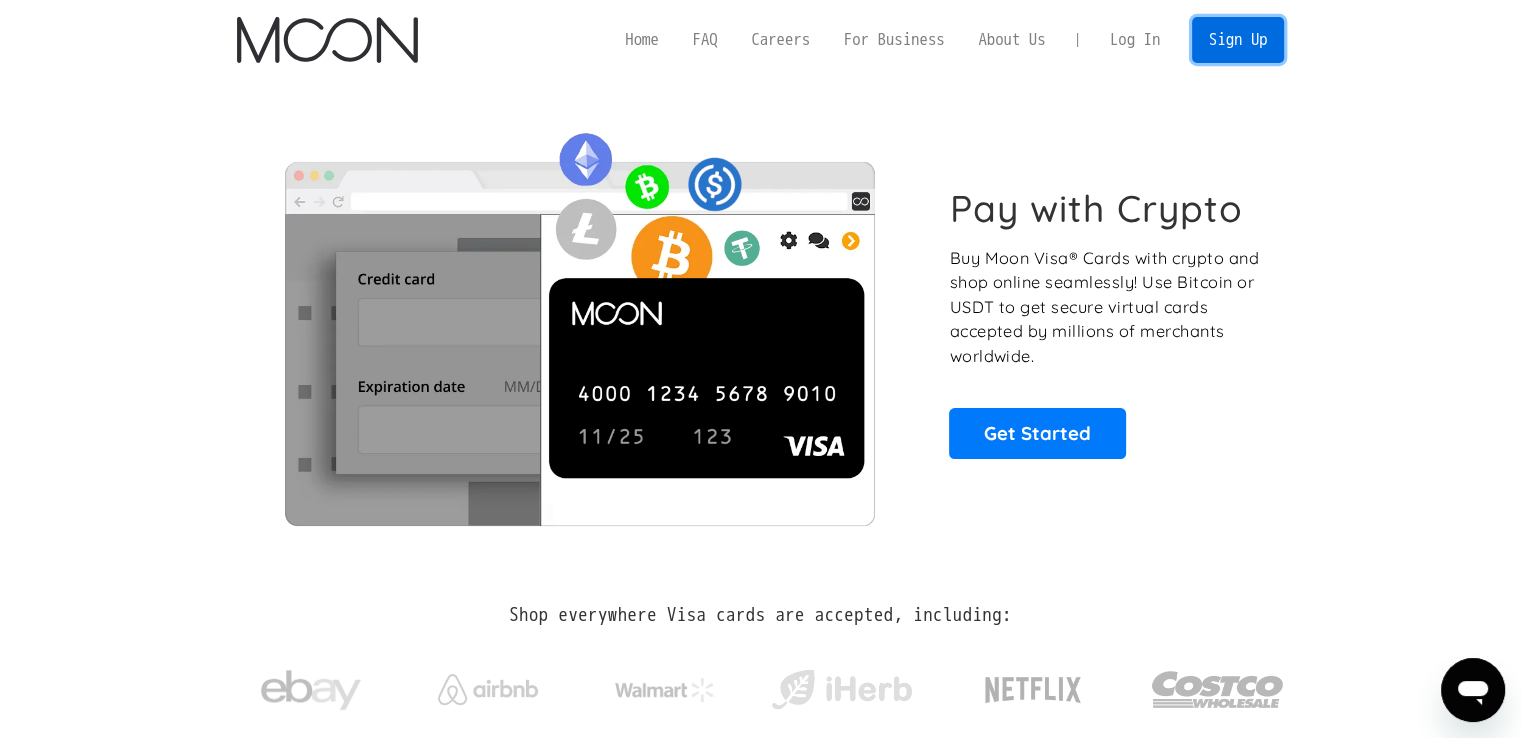 click on "Sign Up" at bounding box center [1238, 39] 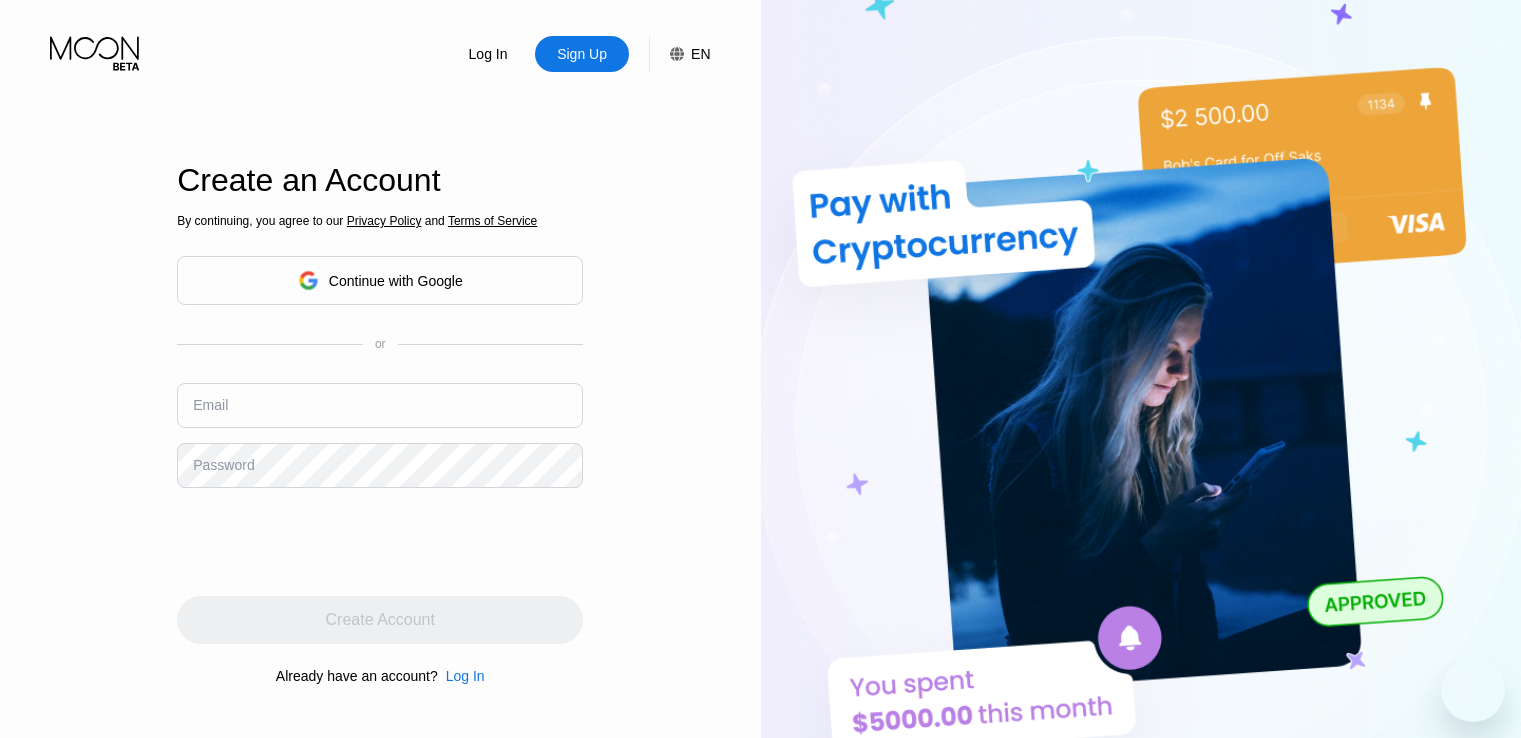 scroll, scrollTop: 0, scrollLeft: 0, axis: both 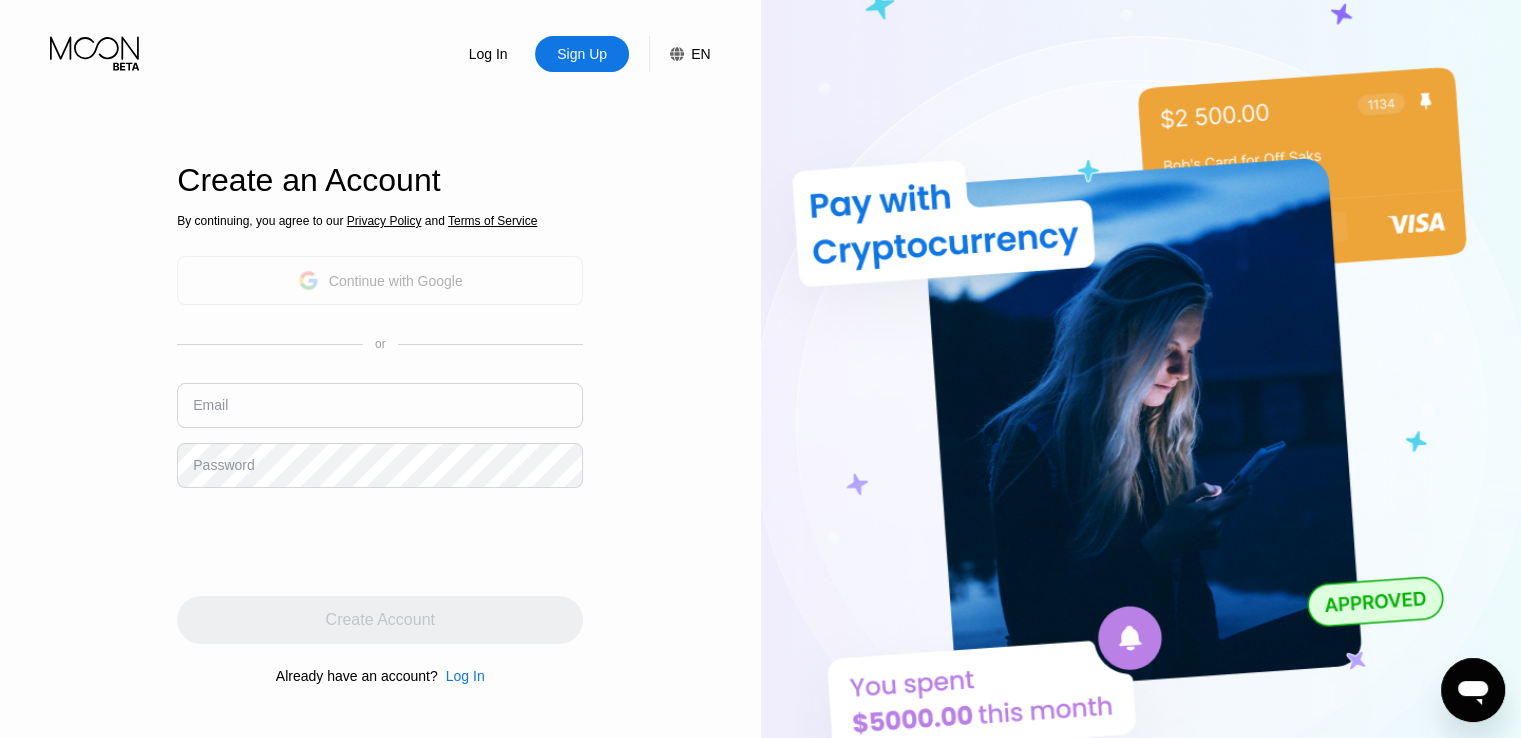 click on "Continue with Google" at bounding box center [396, 281] 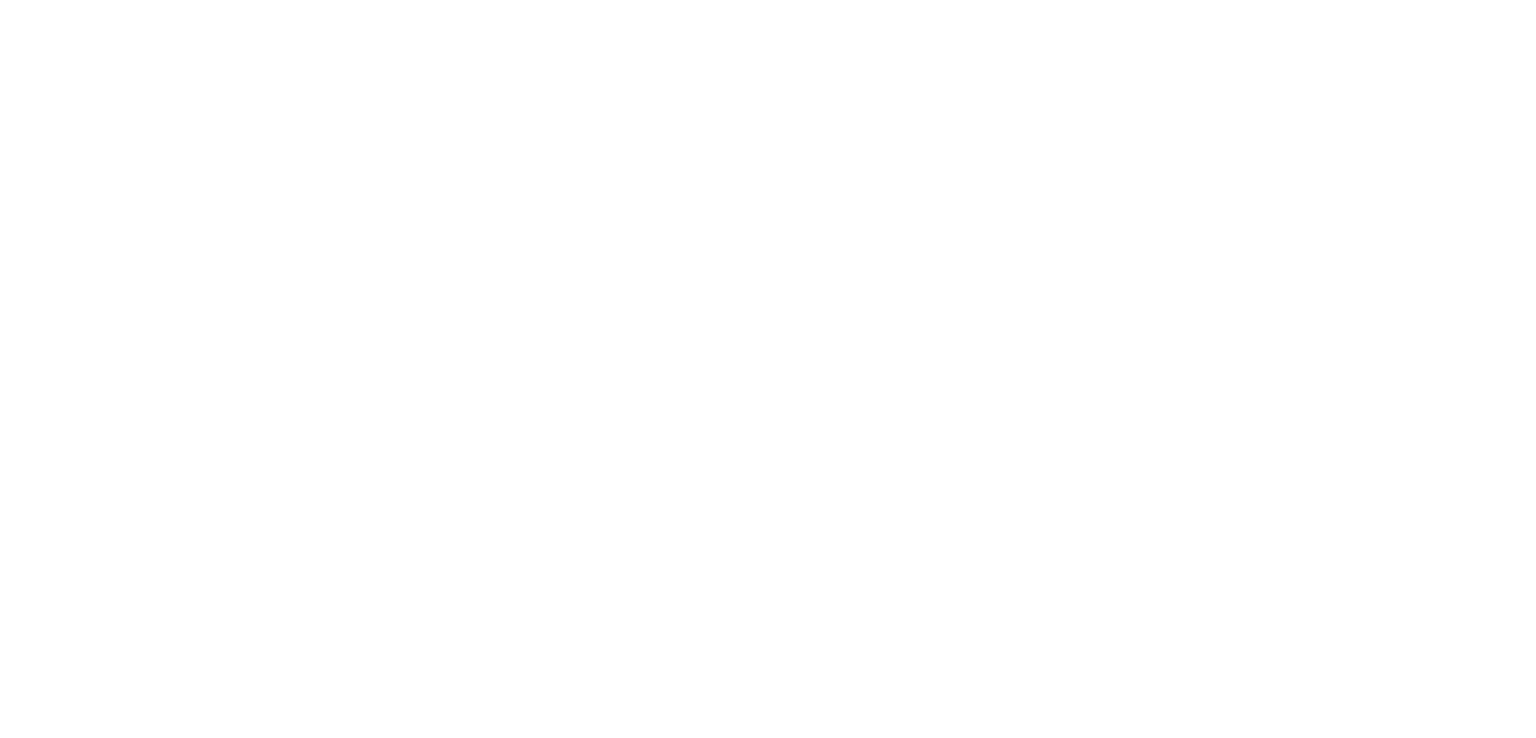 scroll, scrollTop: 0, scrollLeft: 0, axis: both 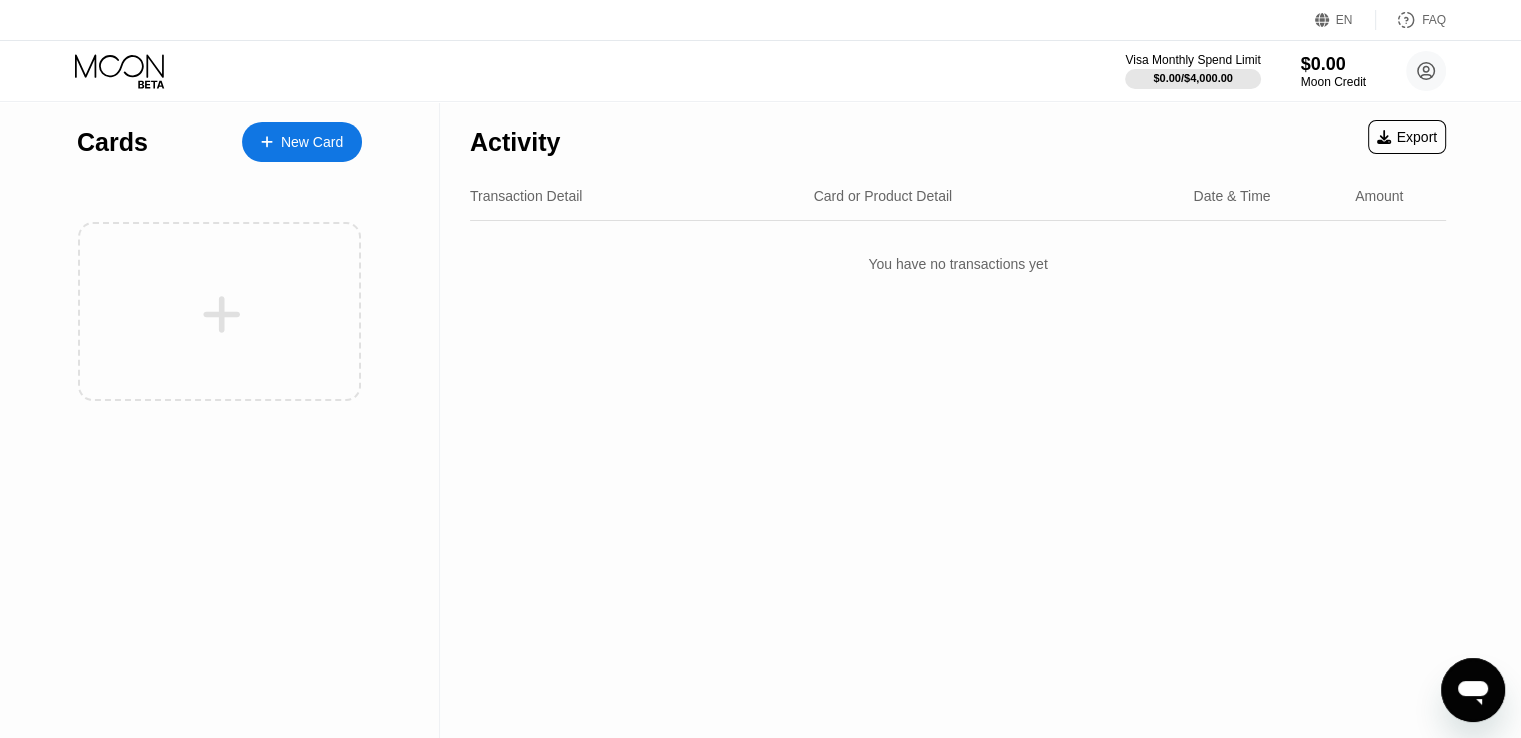 click on "New Card" at bounding box center (312, 142) 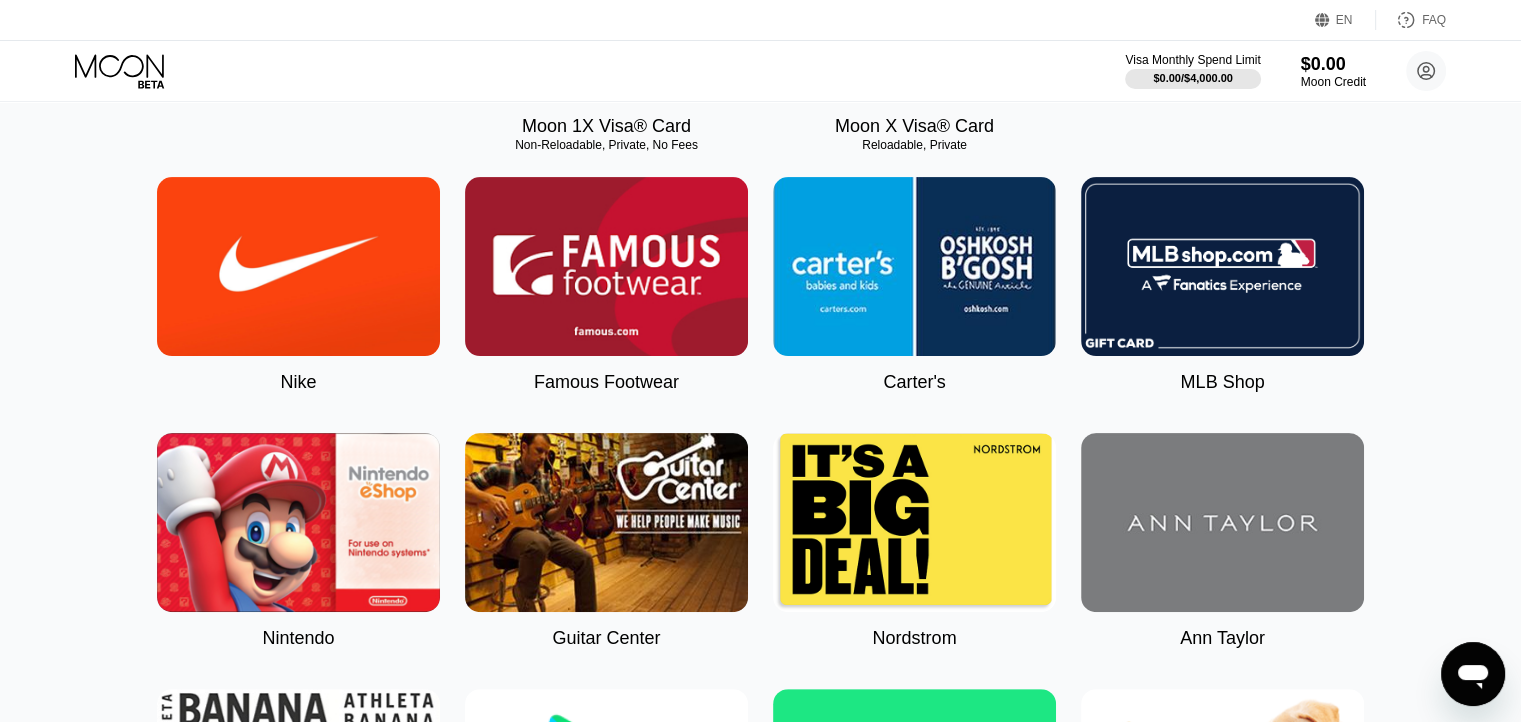 scroll, scrollTop: 100, scrollLeft: 0, axis: vertical 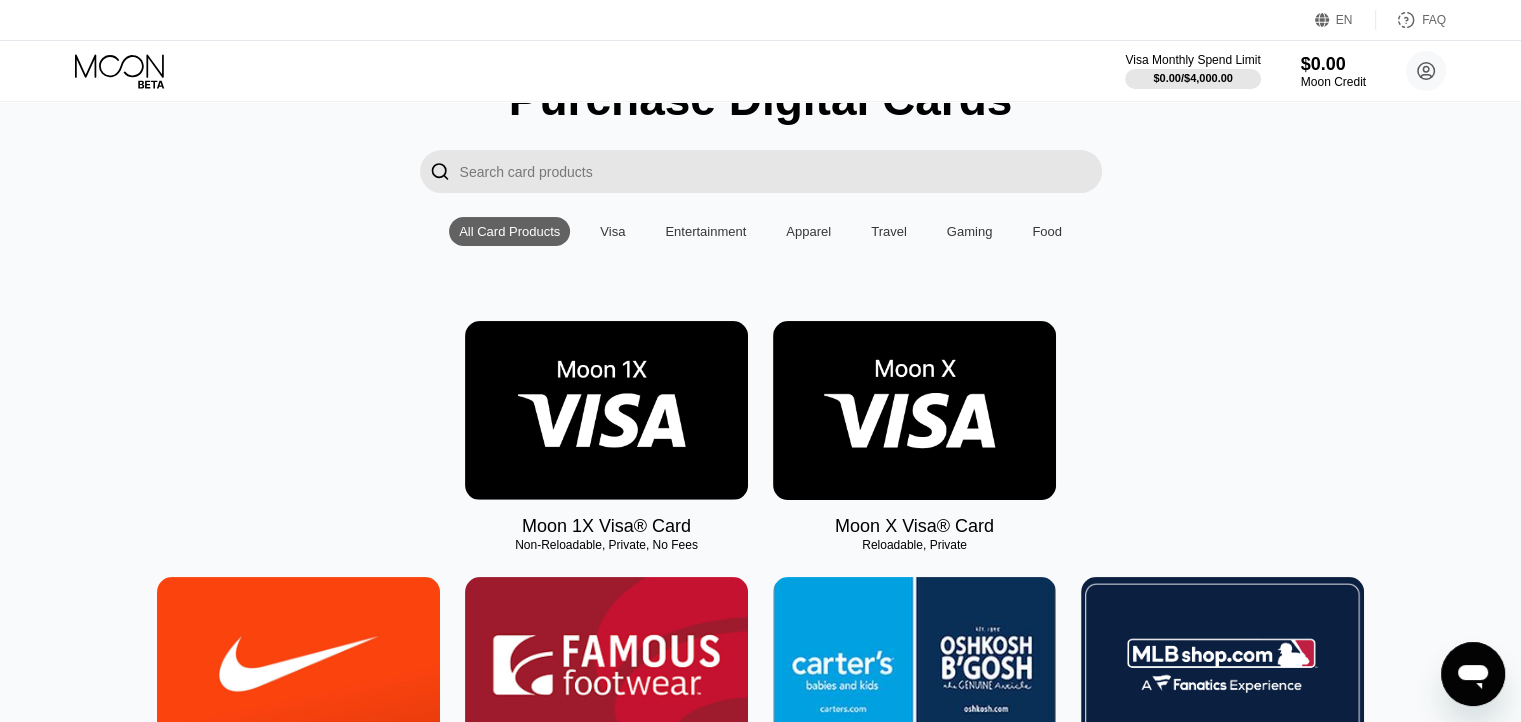 click at bounding box center [606, 410] 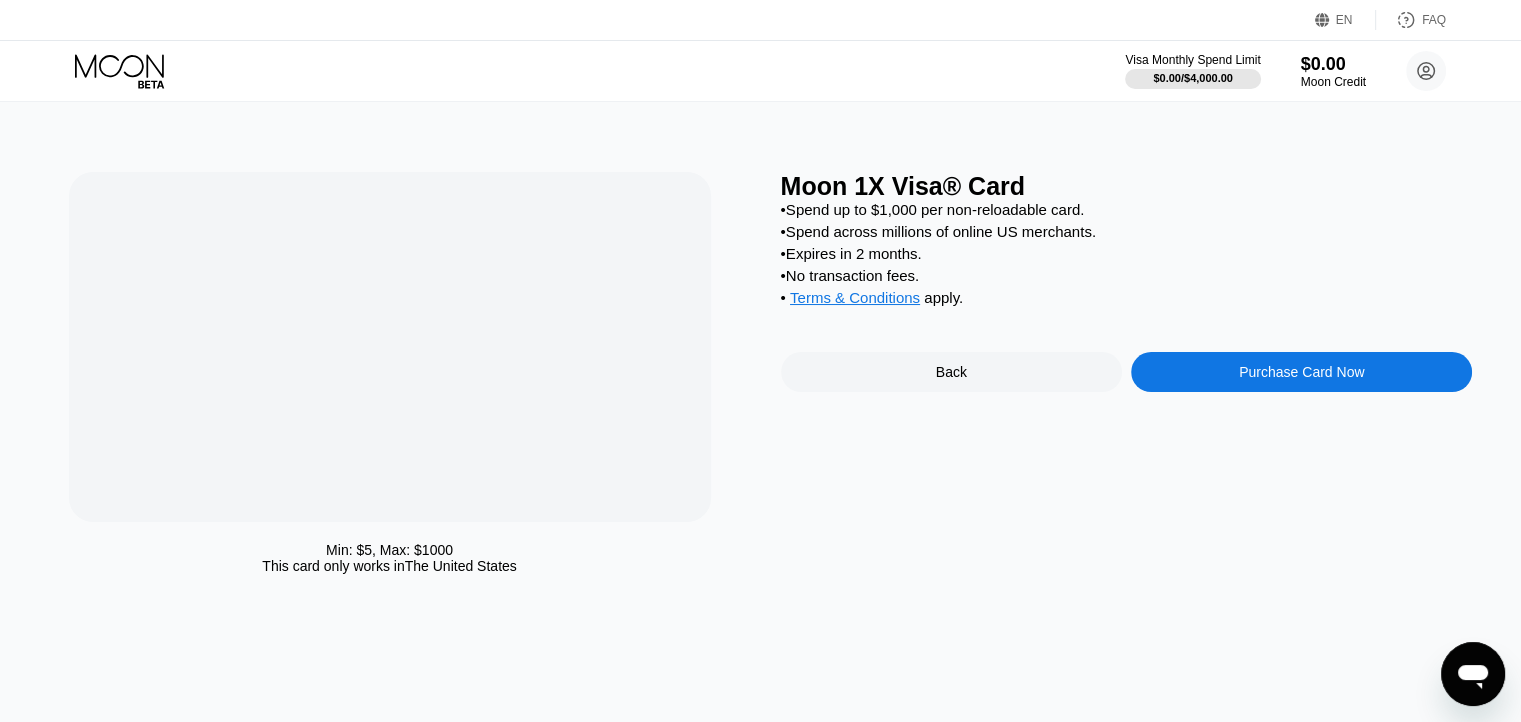 scroll, scrollTop: 0, scrollLeft: 0, axis: both 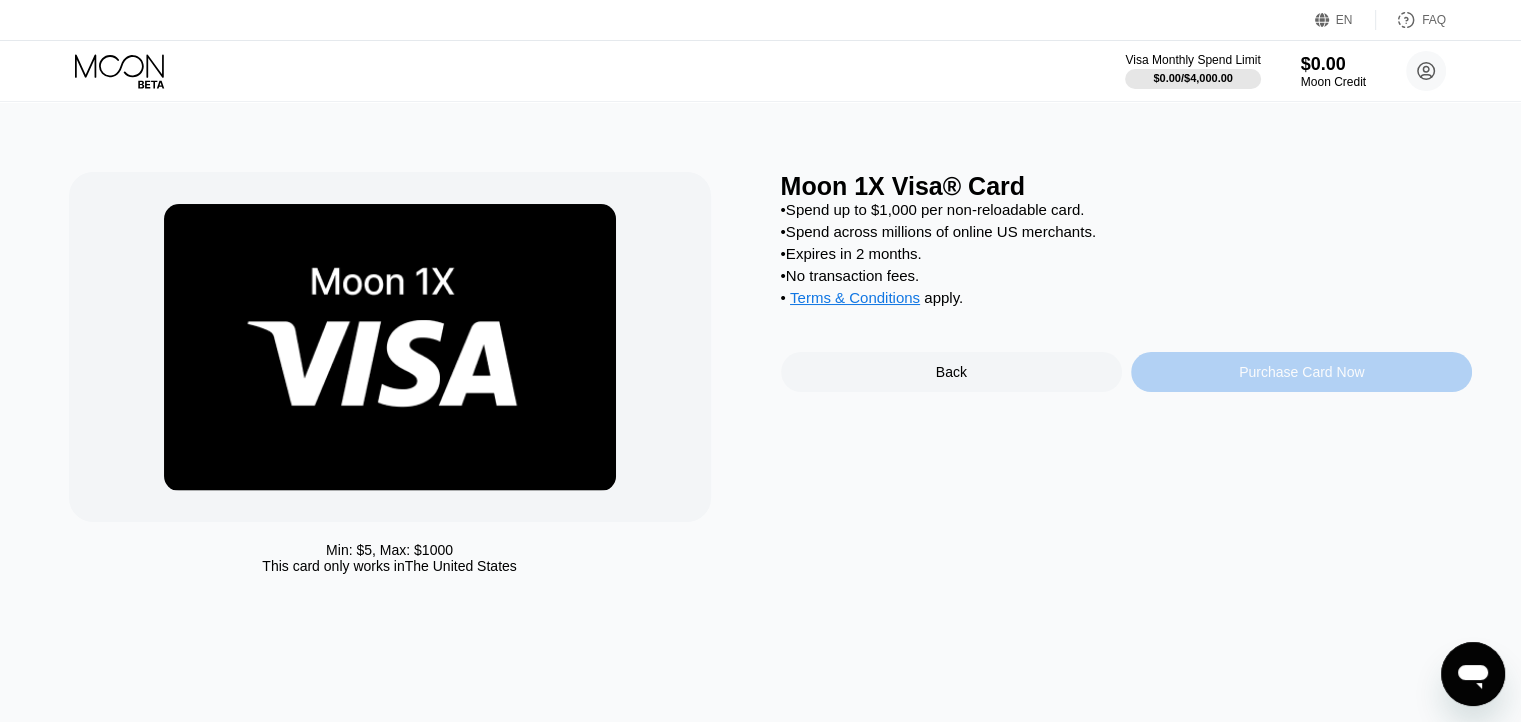 click on "Purchase Card Now" at bounding box center (1301, 372) 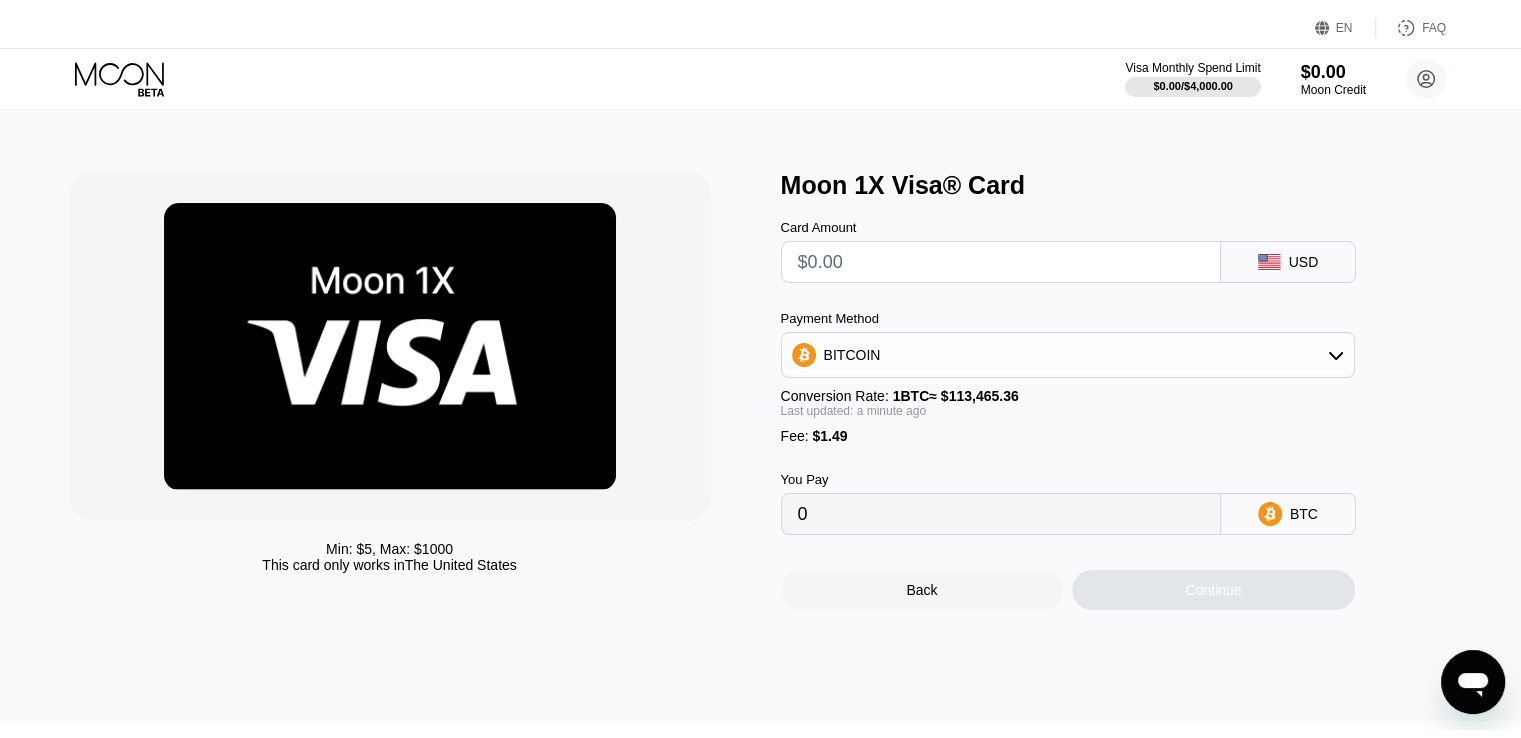 scroll, scrollTop: 0, scrollLeft: 0, axis: both 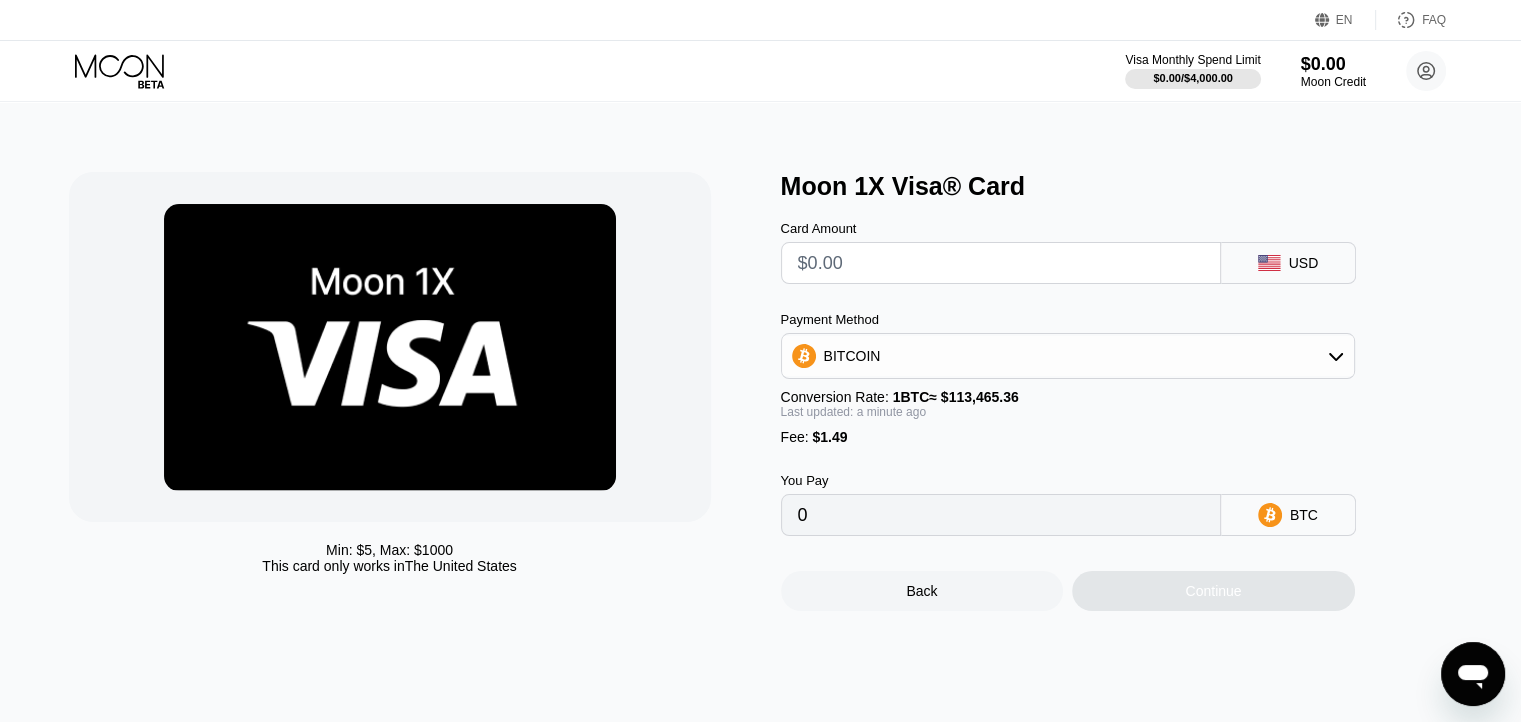 click at bounding box center [1001, 263] 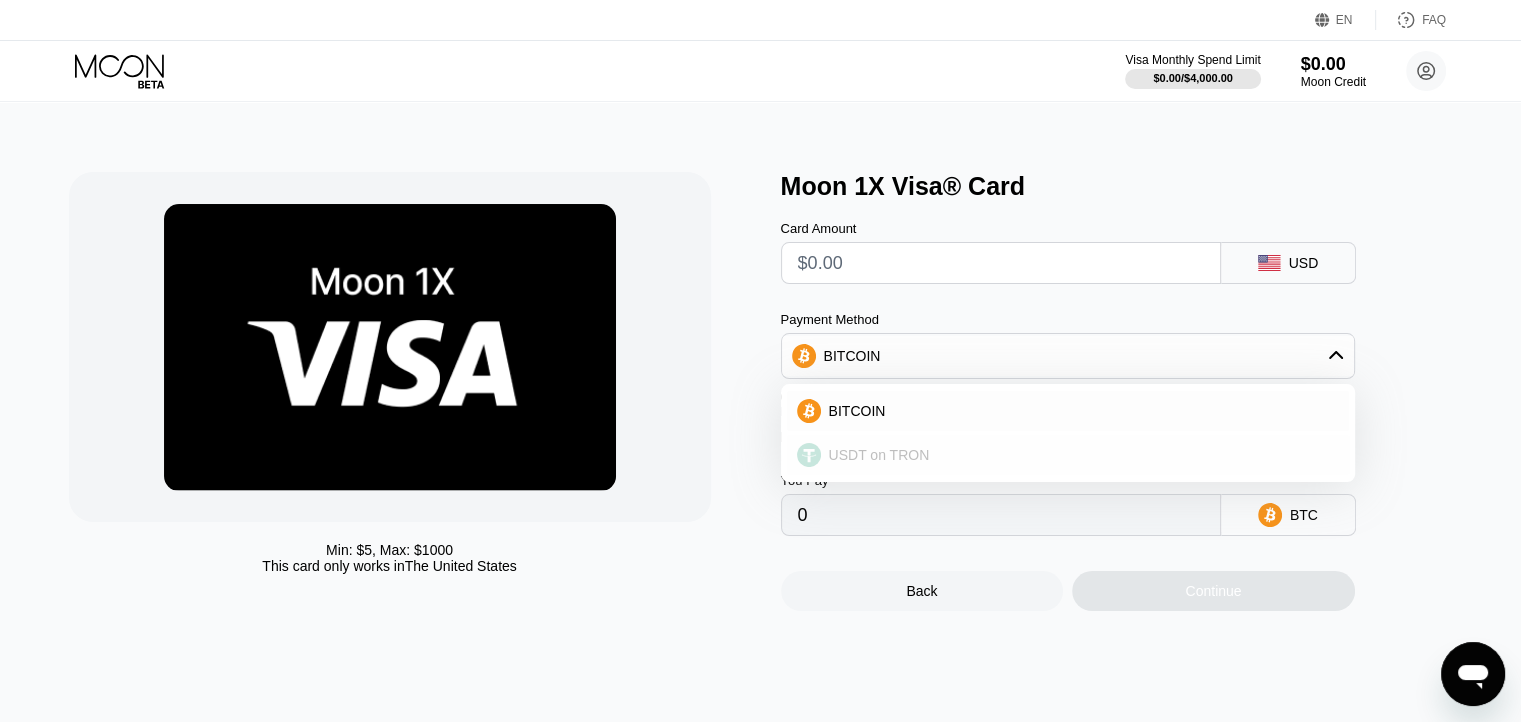 click on "USDT on TRON" at bounding box center (1080, 455) 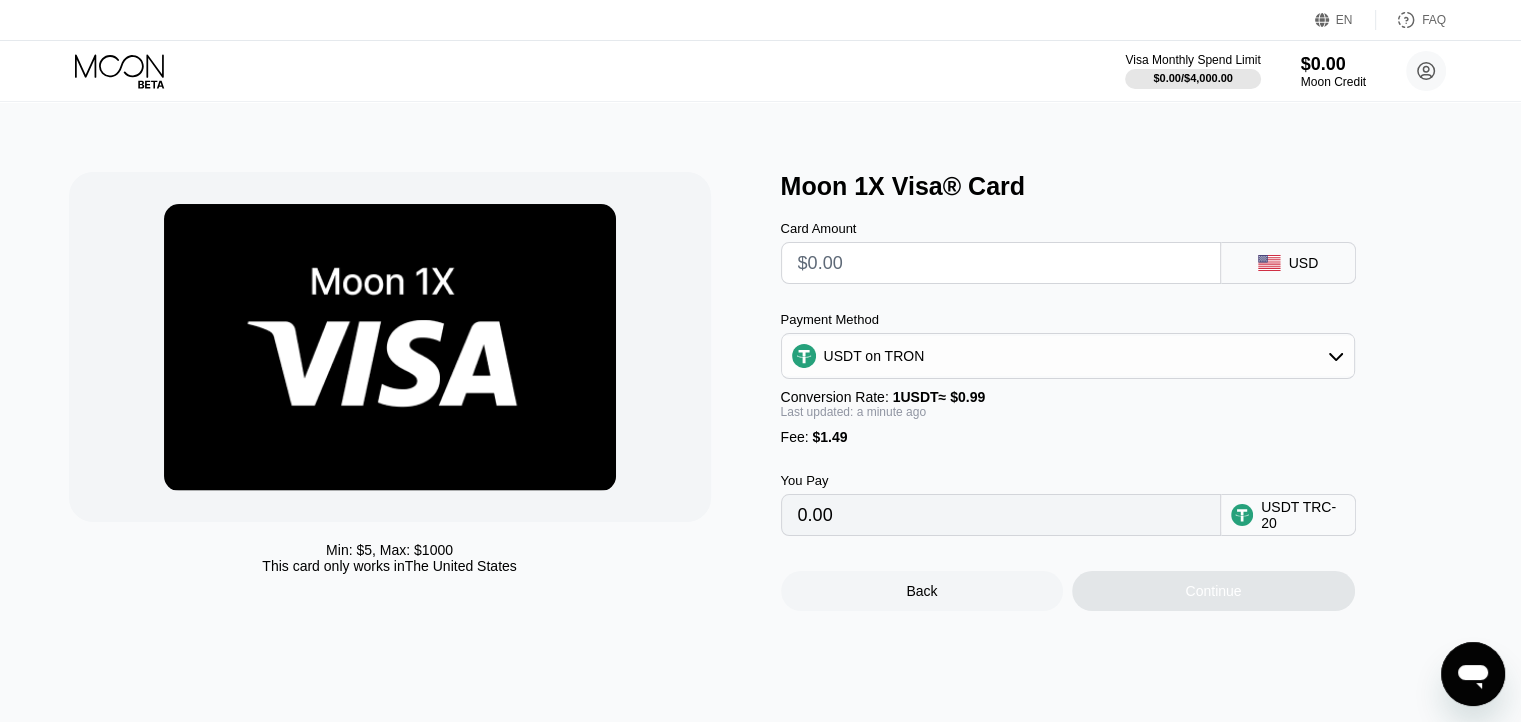 click on "Min: $ 5 , Max: $ 1000 This card only works in  The United States" at bounding box center [415, 391] 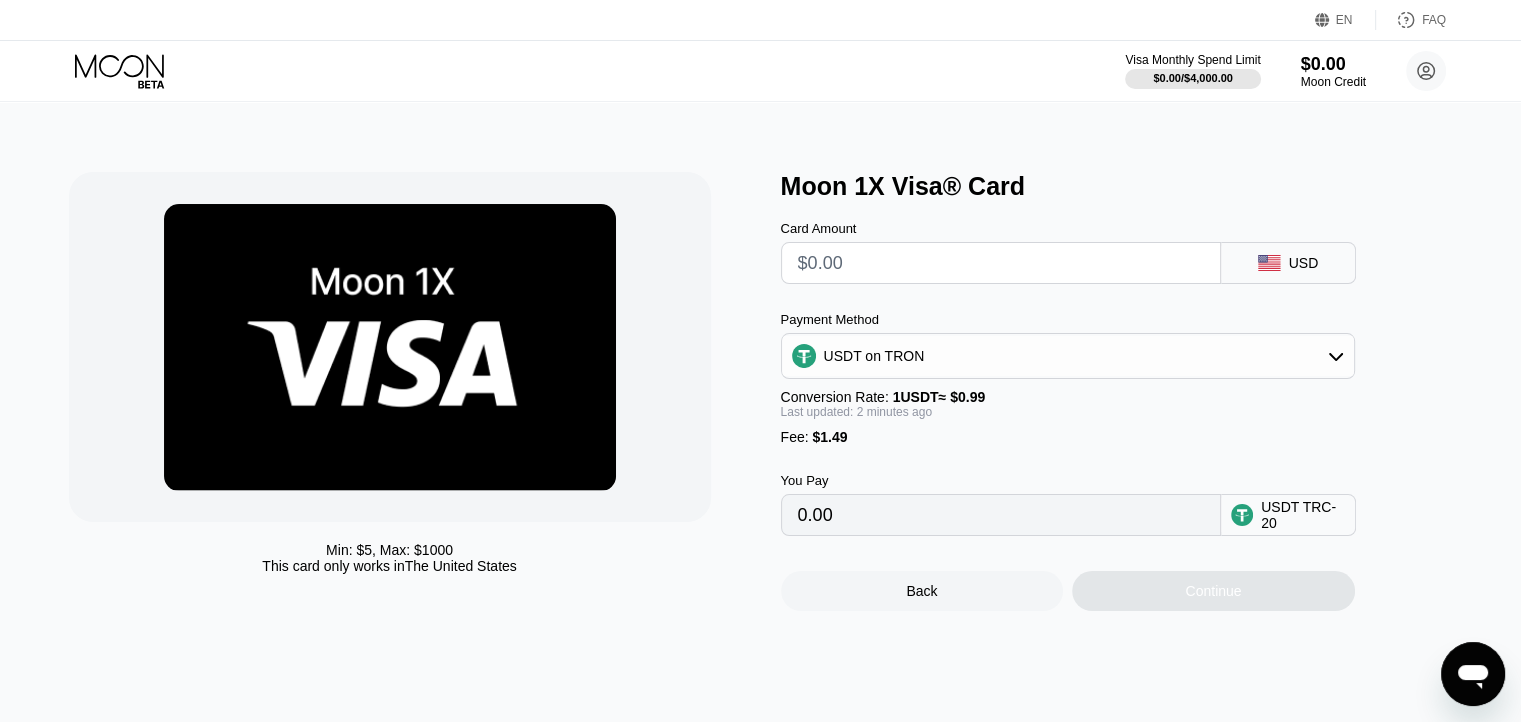 click 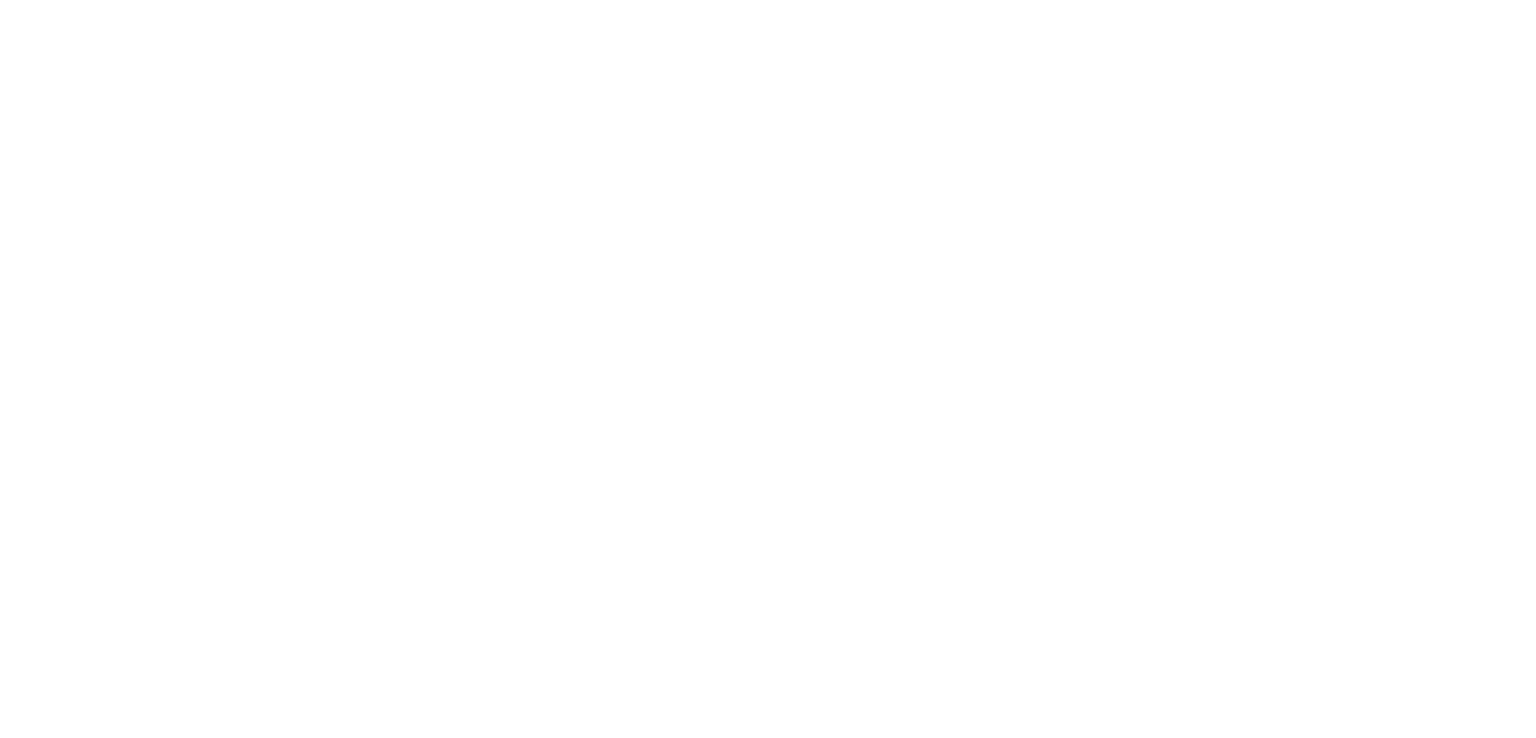 scroll, scrollTop: 0, scrollLeft: 0, axis: both 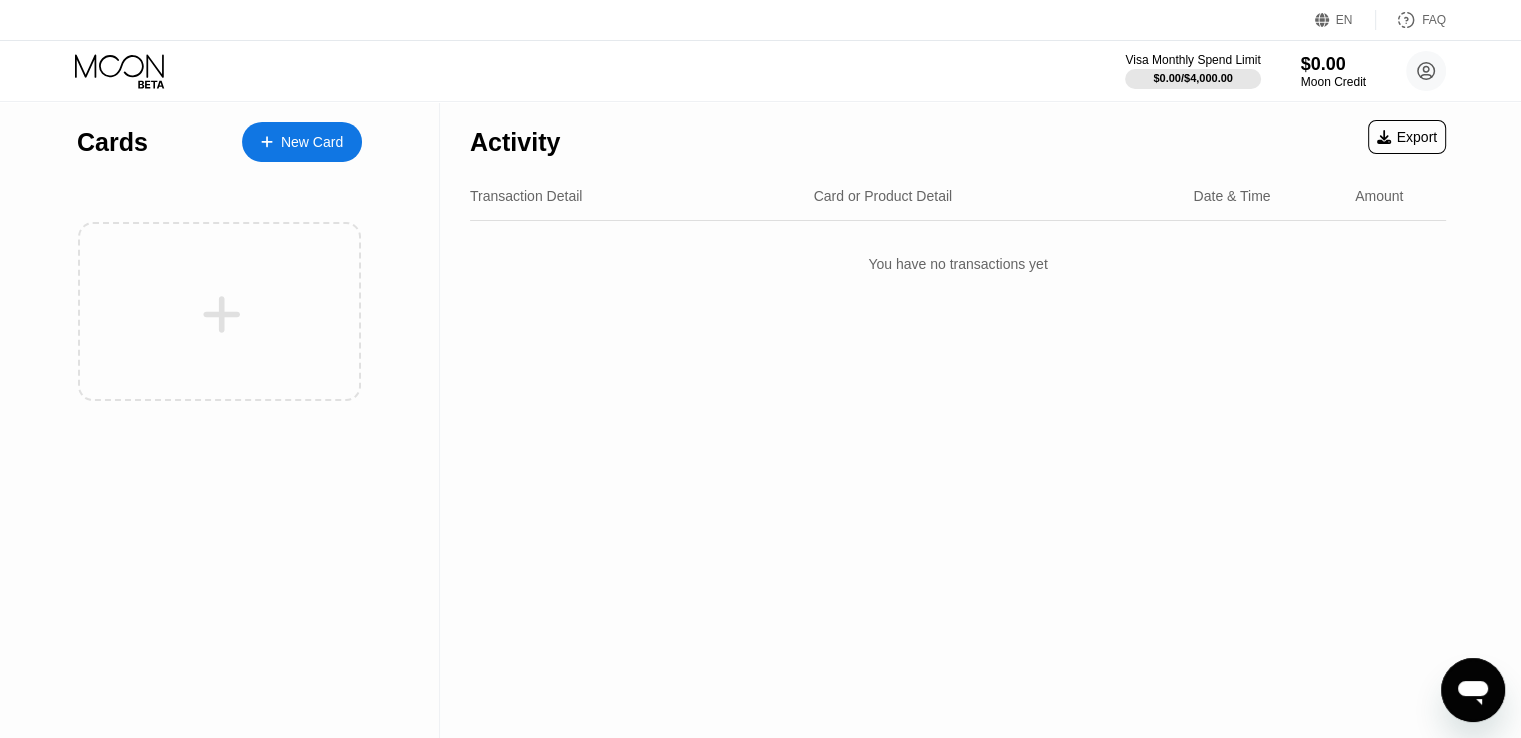 click on "New Card" at bounding box center [312, 142] 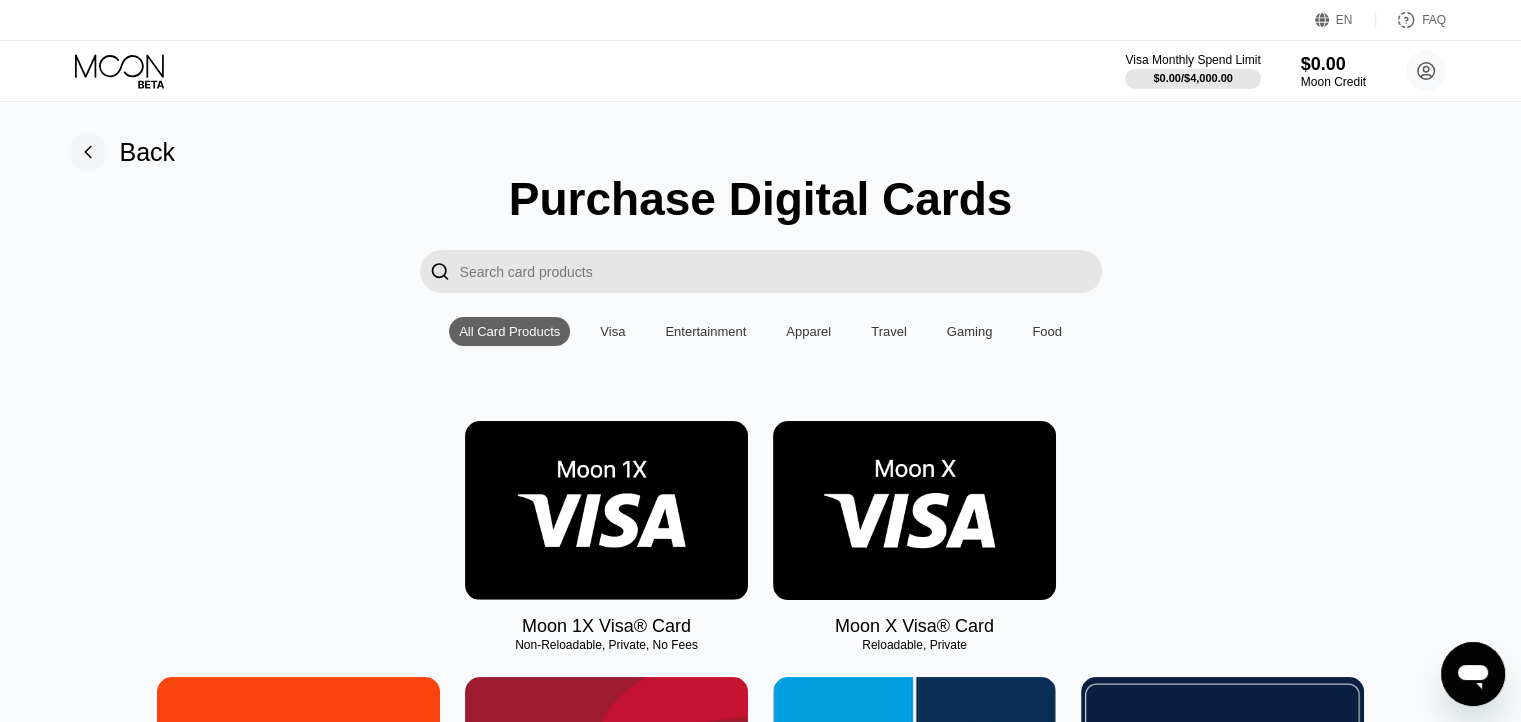 click at bounding box center [914, 510] 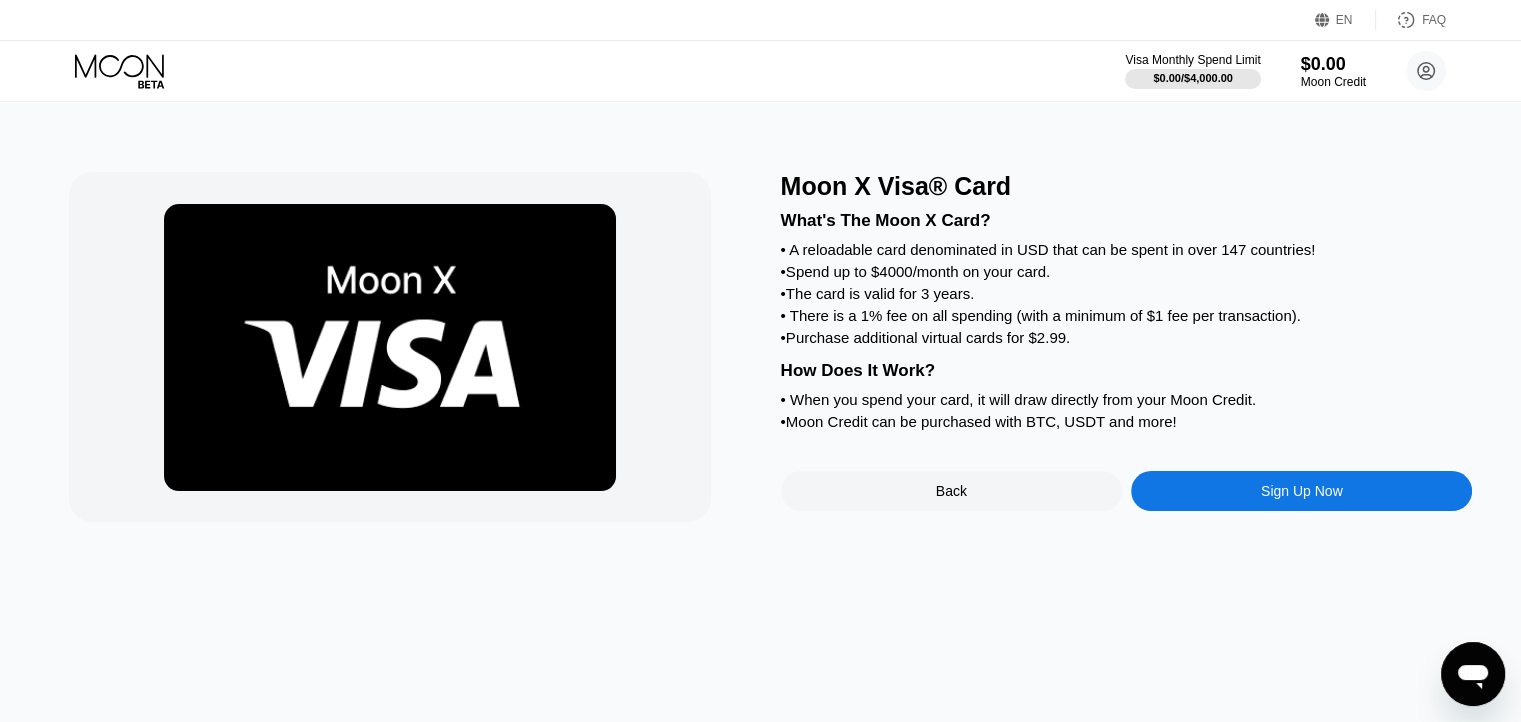click on "Sign Up Now" at bounding box center (1301, 491) 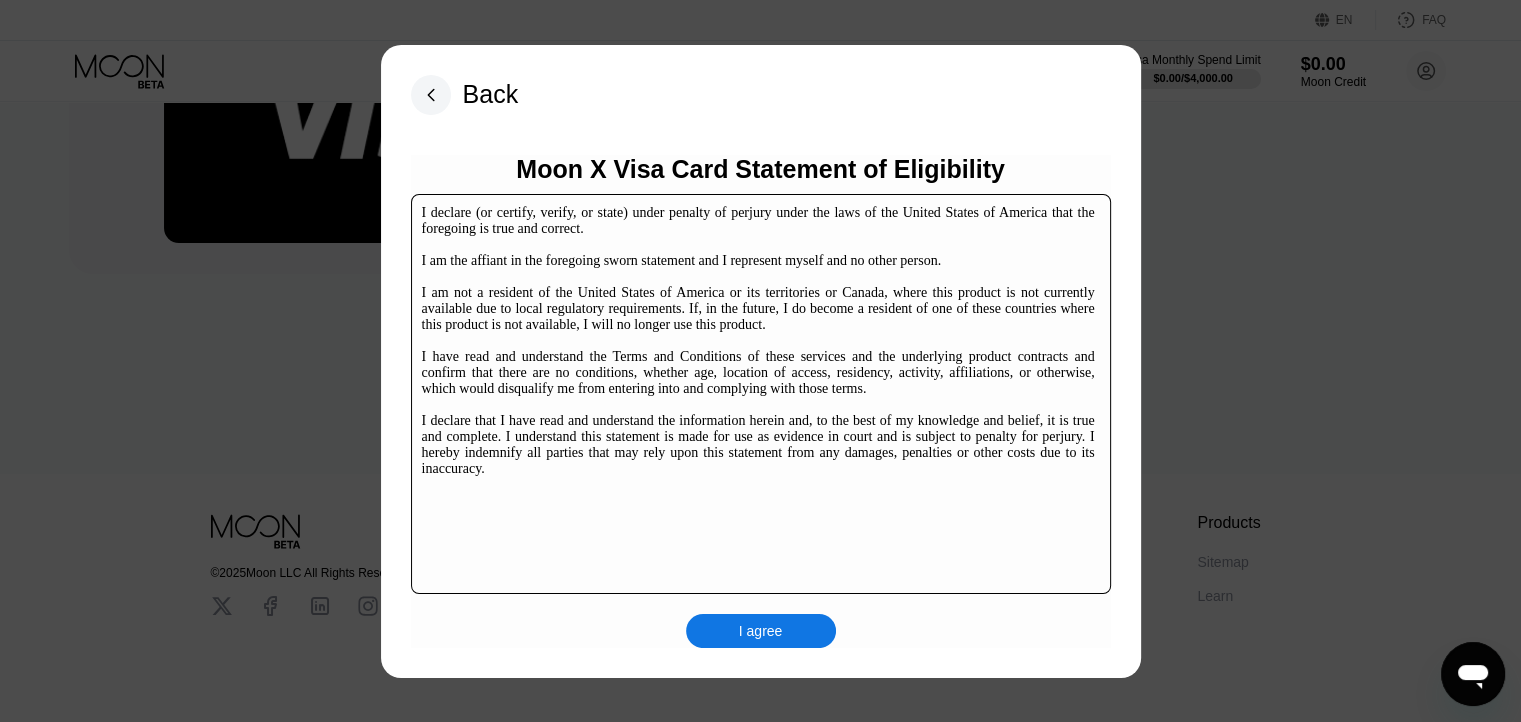 scroll, scrollTop: 304, scrollLeft: 0, axis: vertical 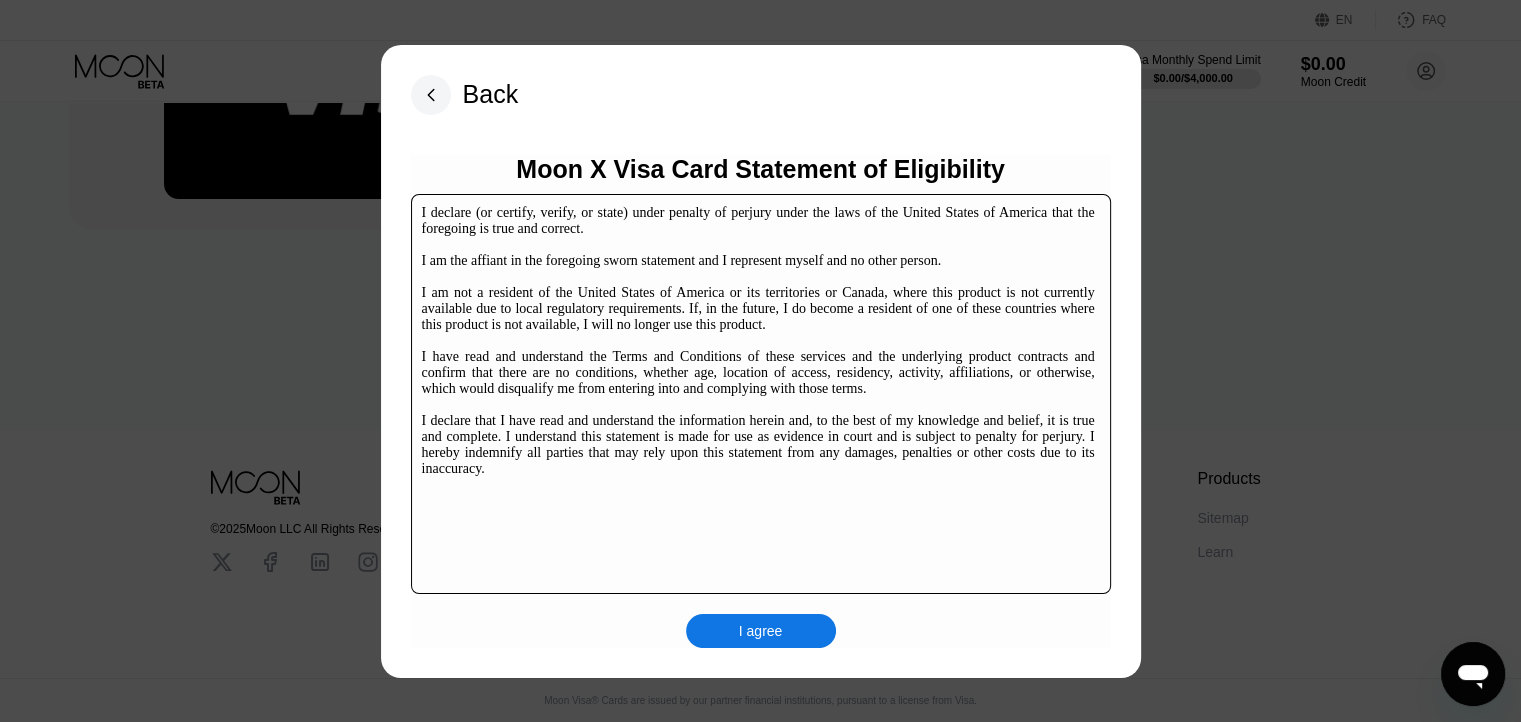 click on "I agree" at bounding box center [761, 631] 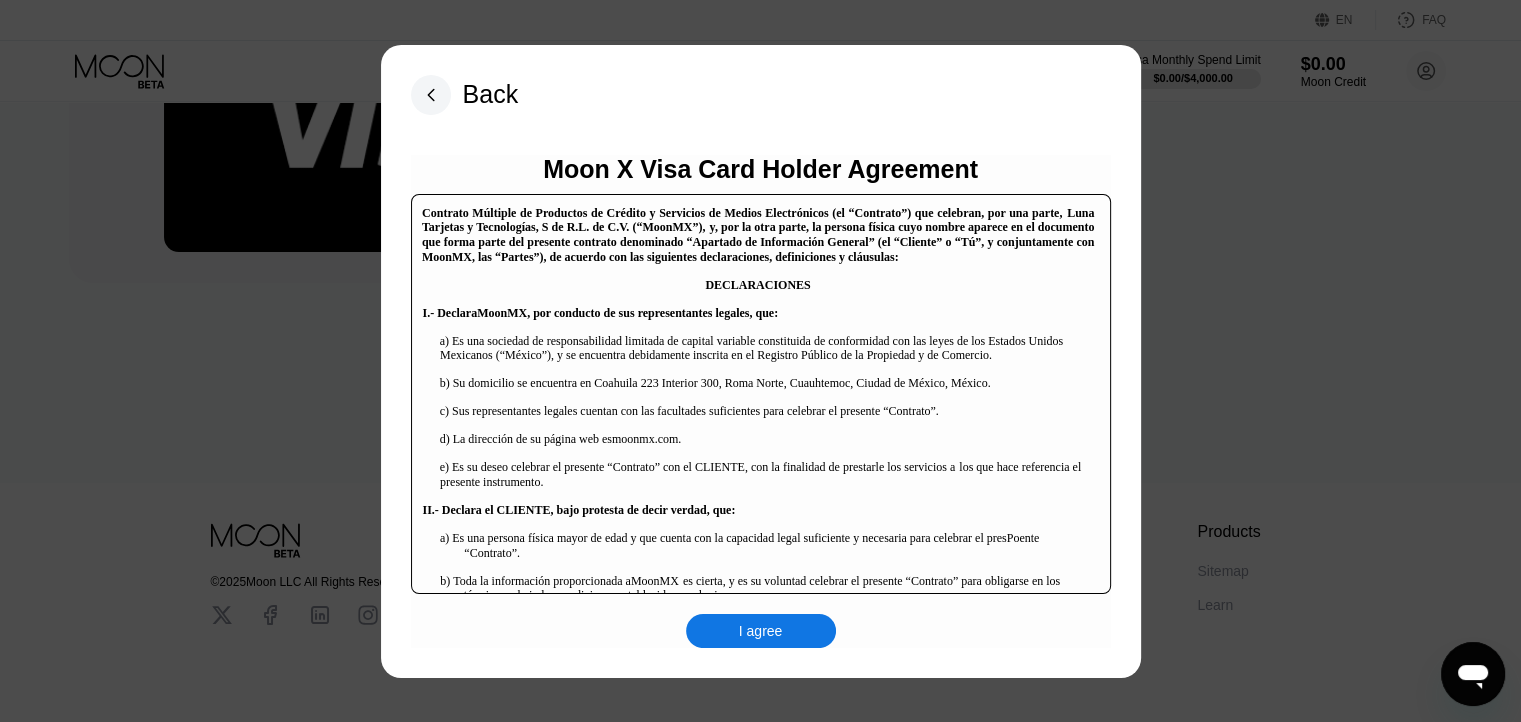 scroll, scrollTop: 204, scrollLeft: 0, axis: vertical 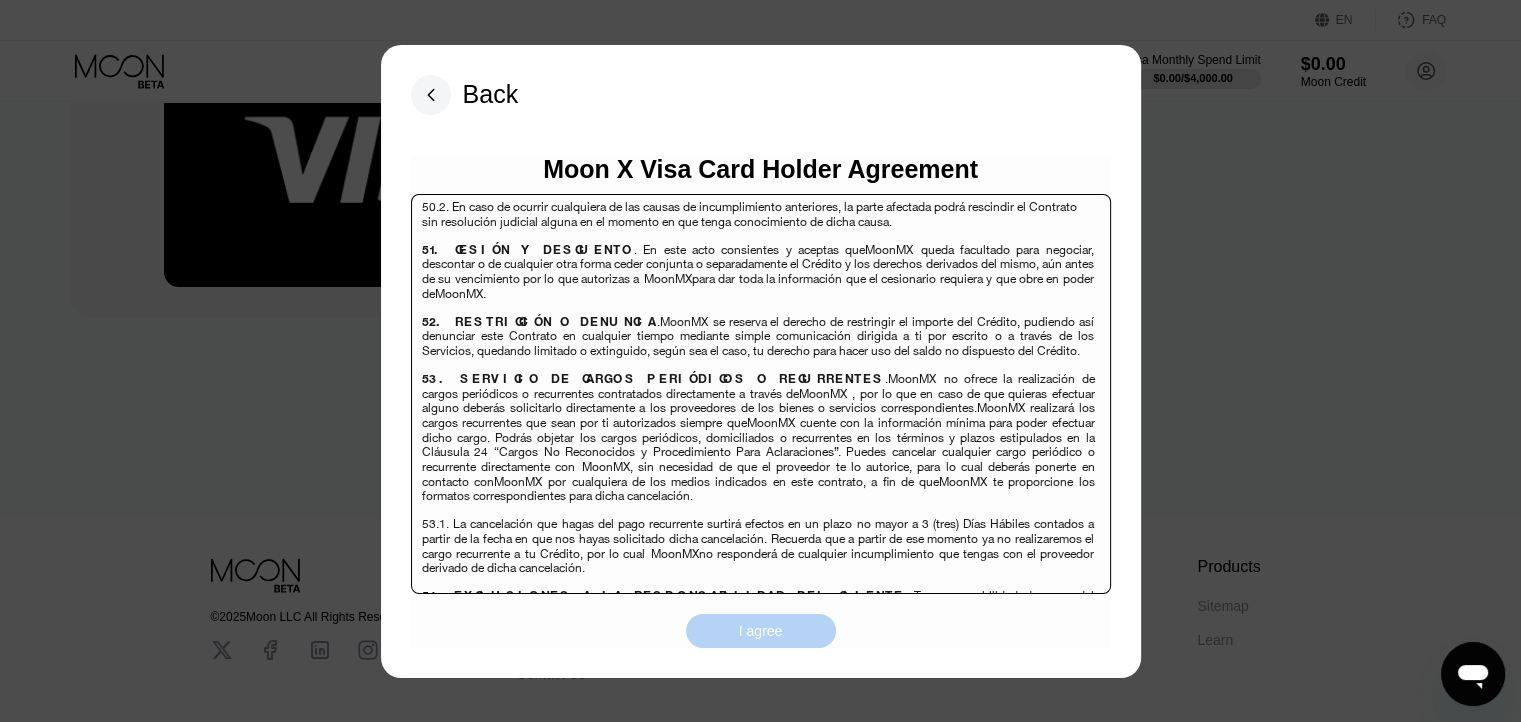 click on "I agree" at bounding box center (761, 631) 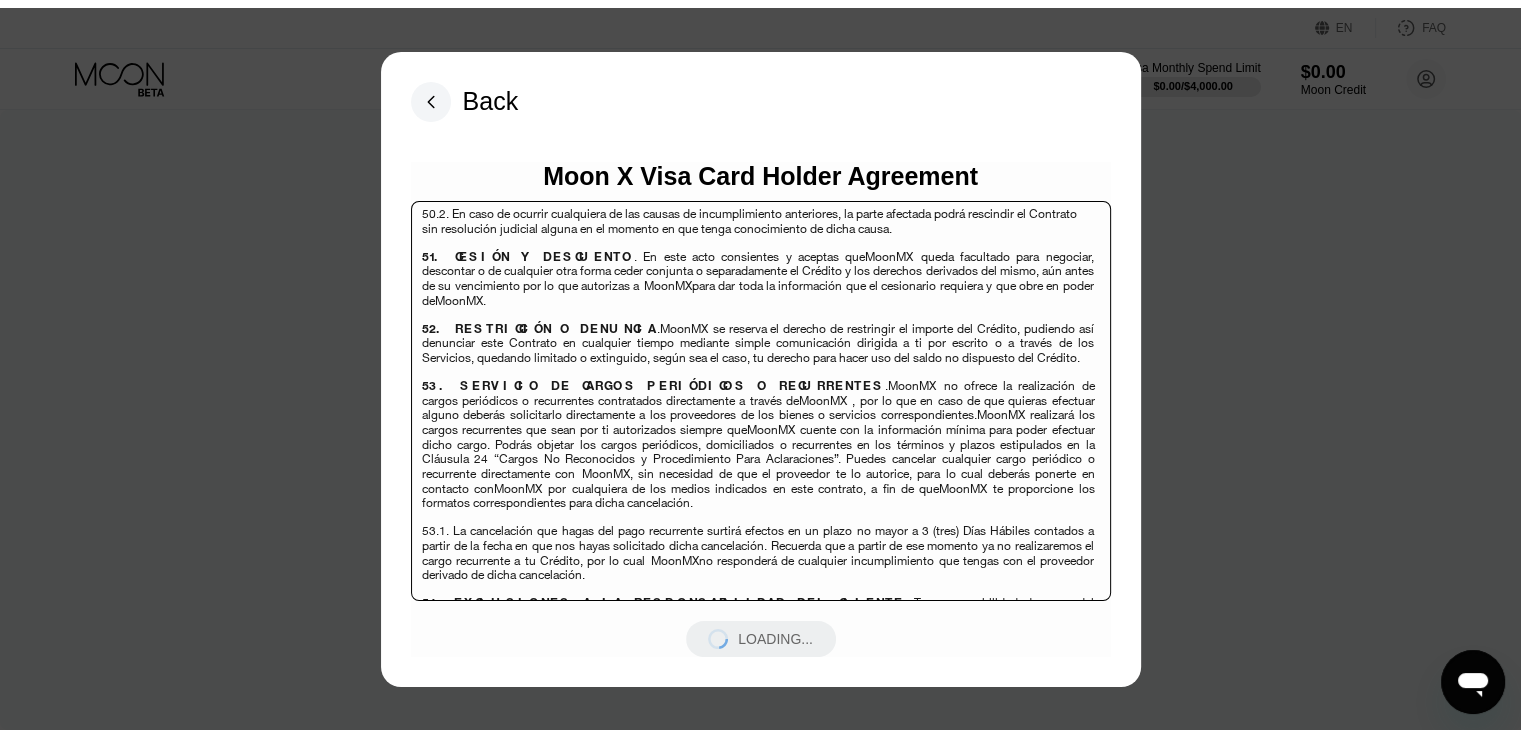 scroll, scrollTop: 0, scrollLeft: 0, axis: both 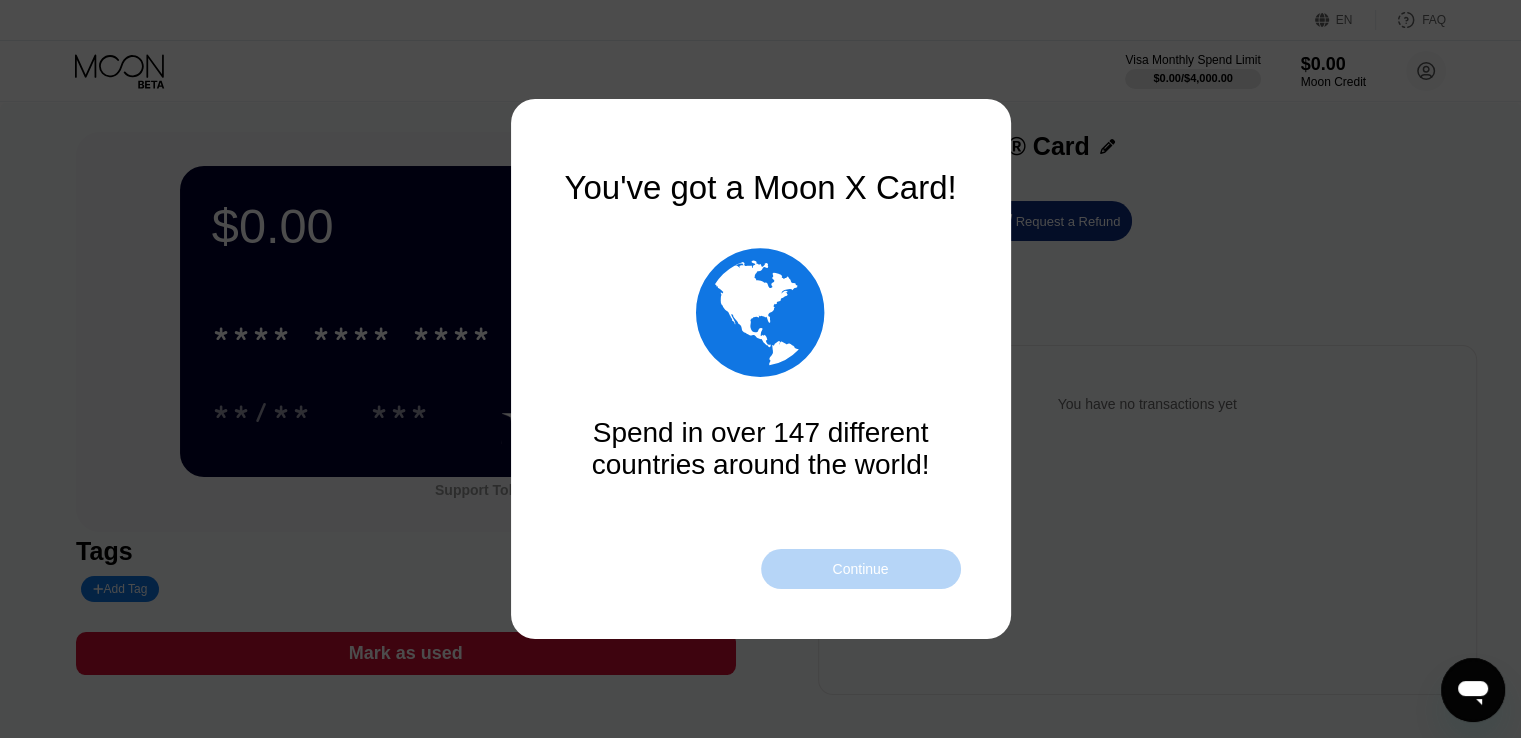 click on "Continue" at bounding box center (861, 569) 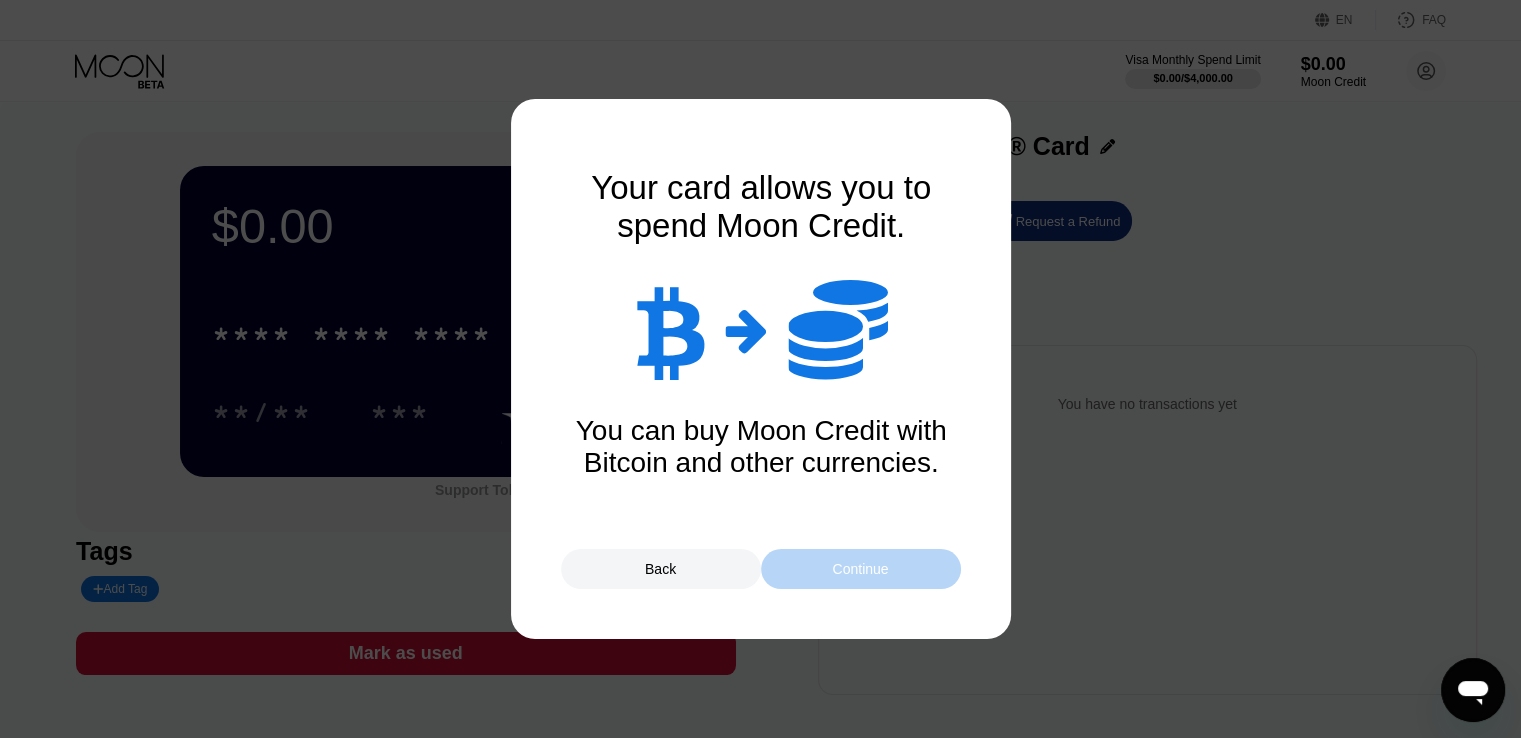 click on "Continue" at bounding box center [861, 569] 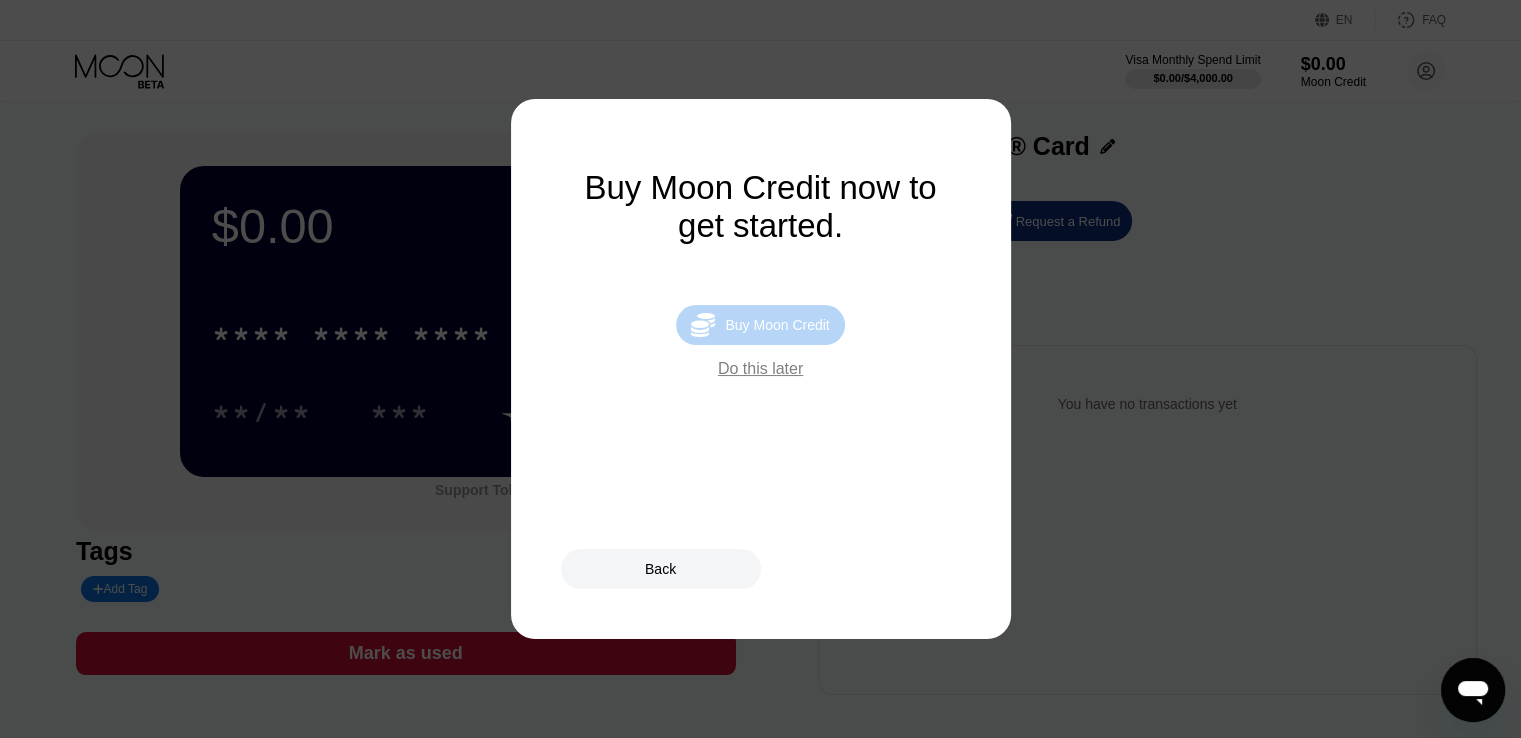 click on " Buy Moon Credit" at bounding box center (760, 325) 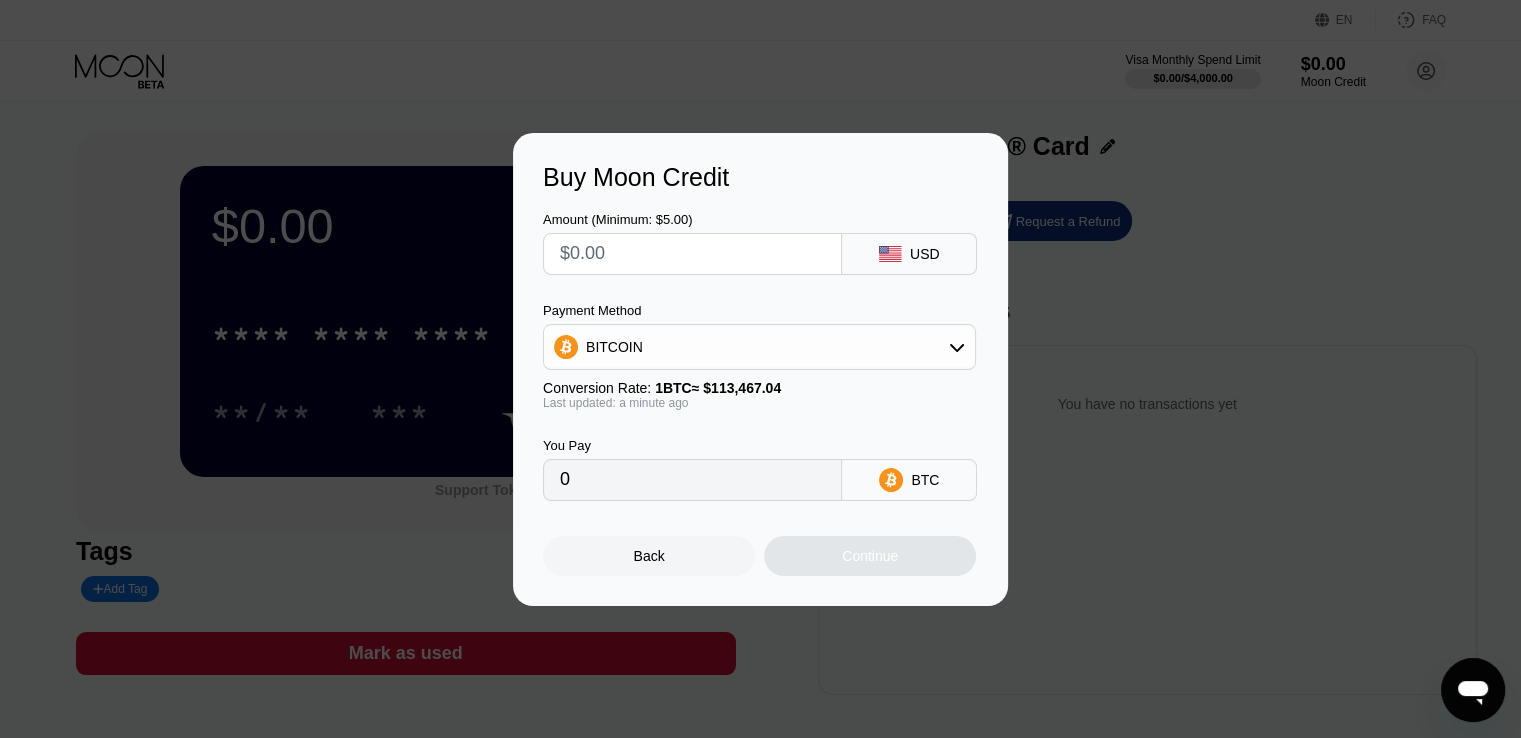 click on "USD" at bounding box center (909, 254) 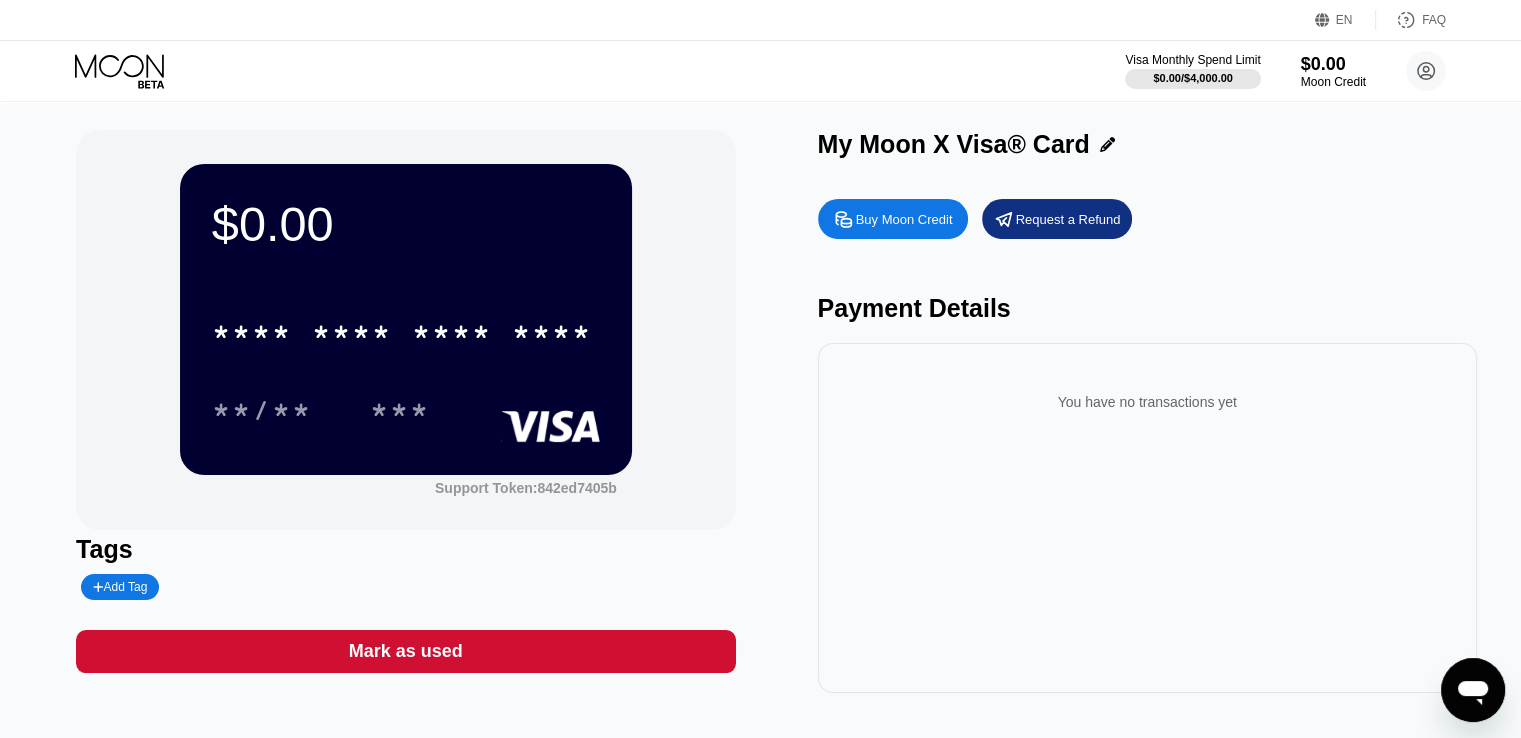 scroll, scrollTop: 0, scrollLeft: 0, axis: both 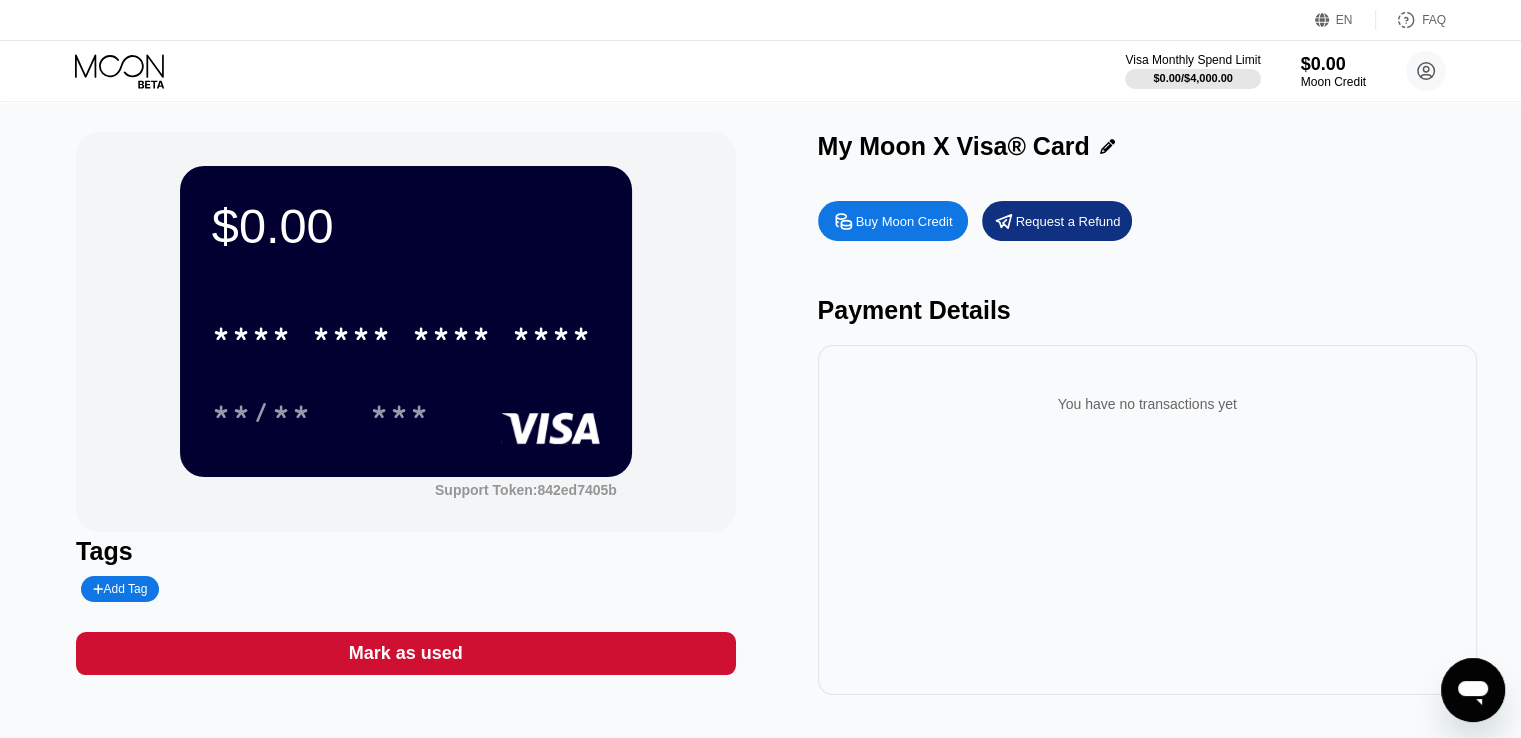click on "Request a Refund" at bounding box center [1068, 221] 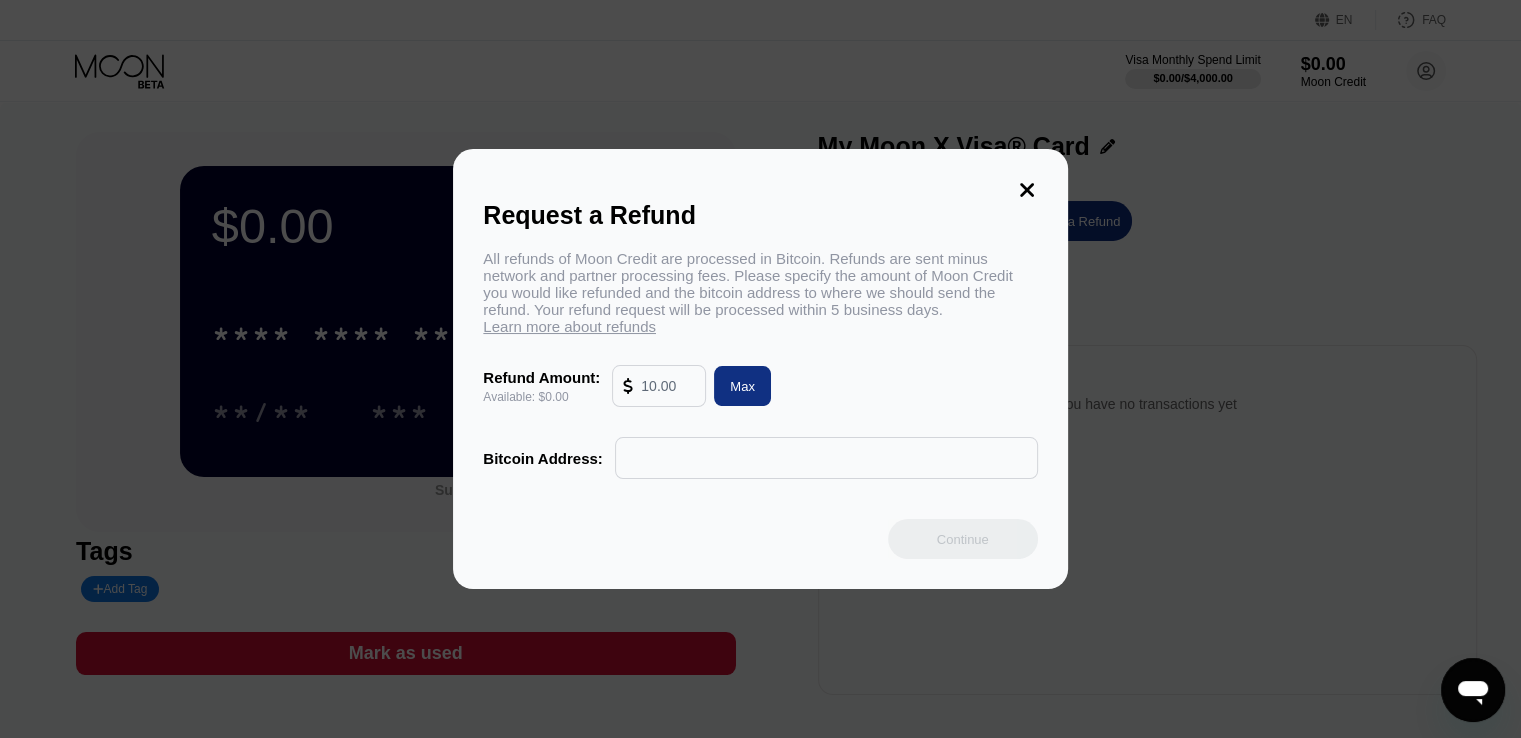 click at bounding box center (826, 458) 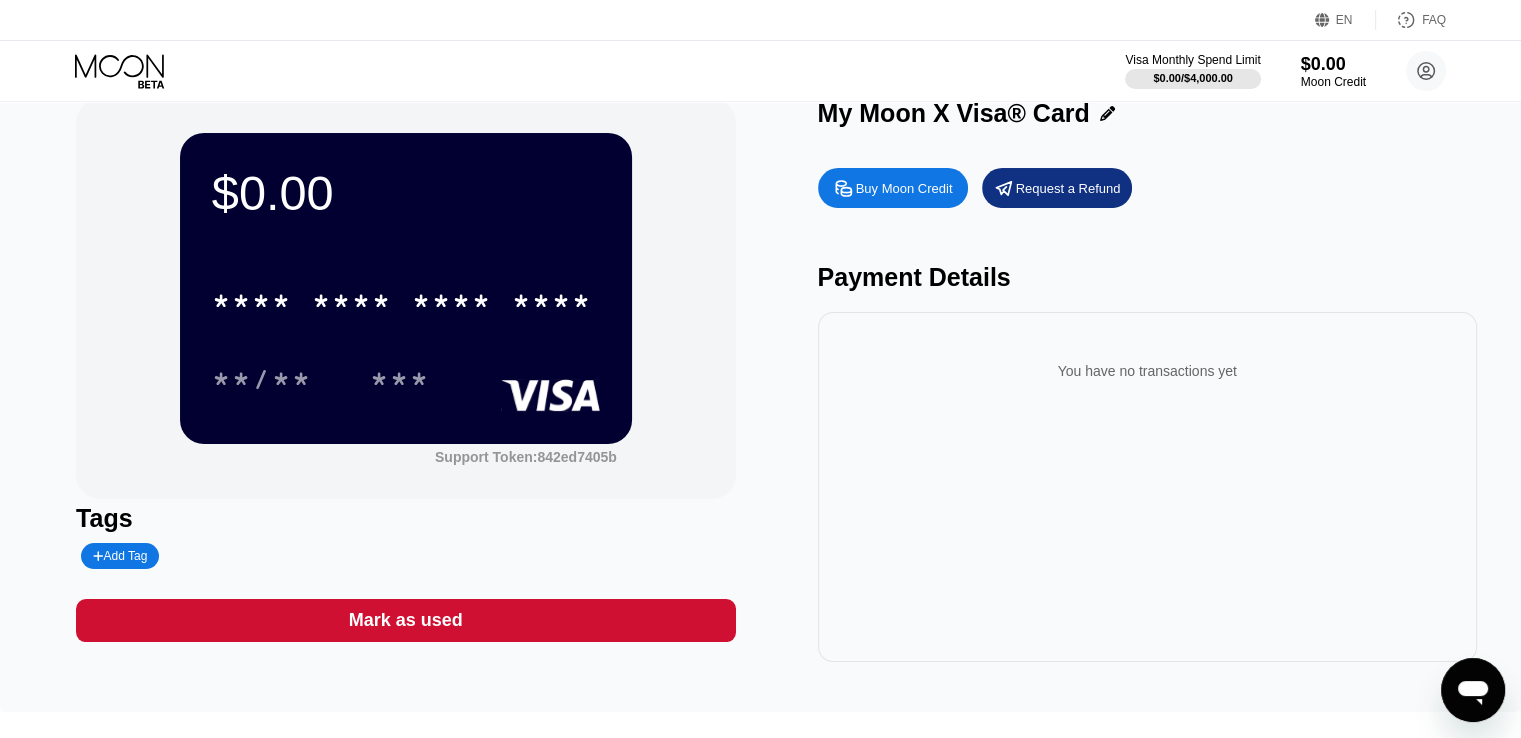 scroll, scrollTop: 0, scrollLeft: 0, axis: both 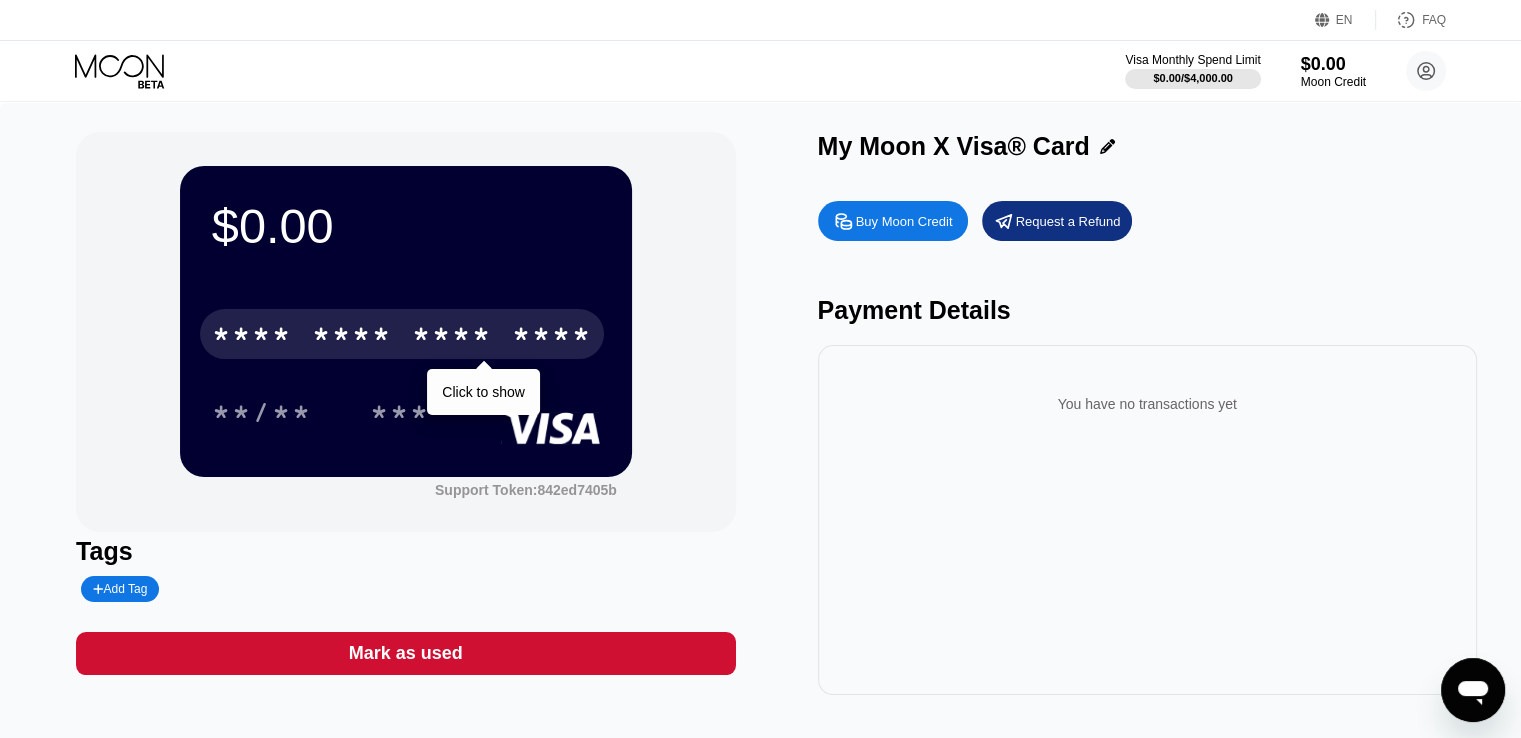 click on "****" at bounding box center [552, 337] 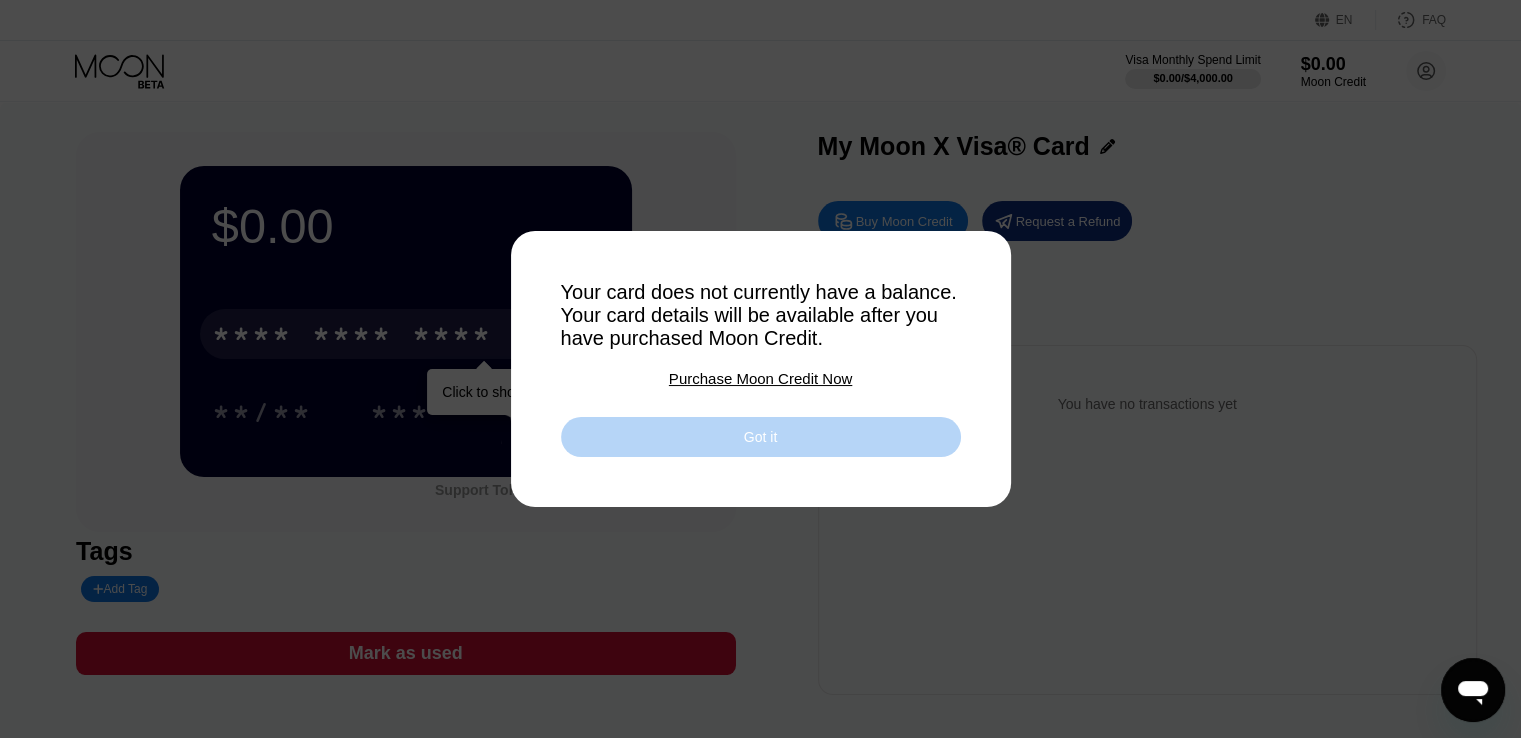 click on "Got it" at bounding box center [761, 437] 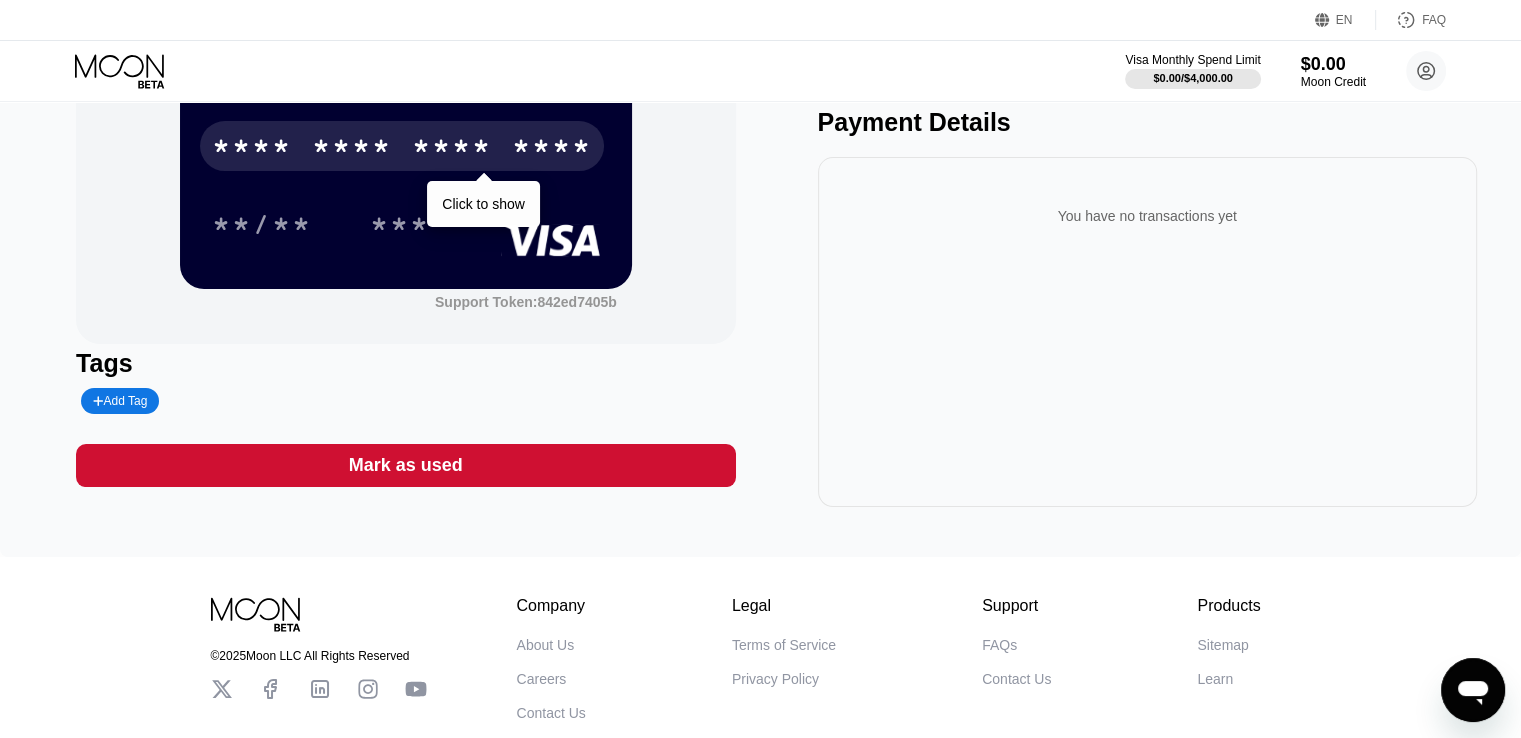 scroll, scrollTop: 0, scrollLeft: 0, axis: both 